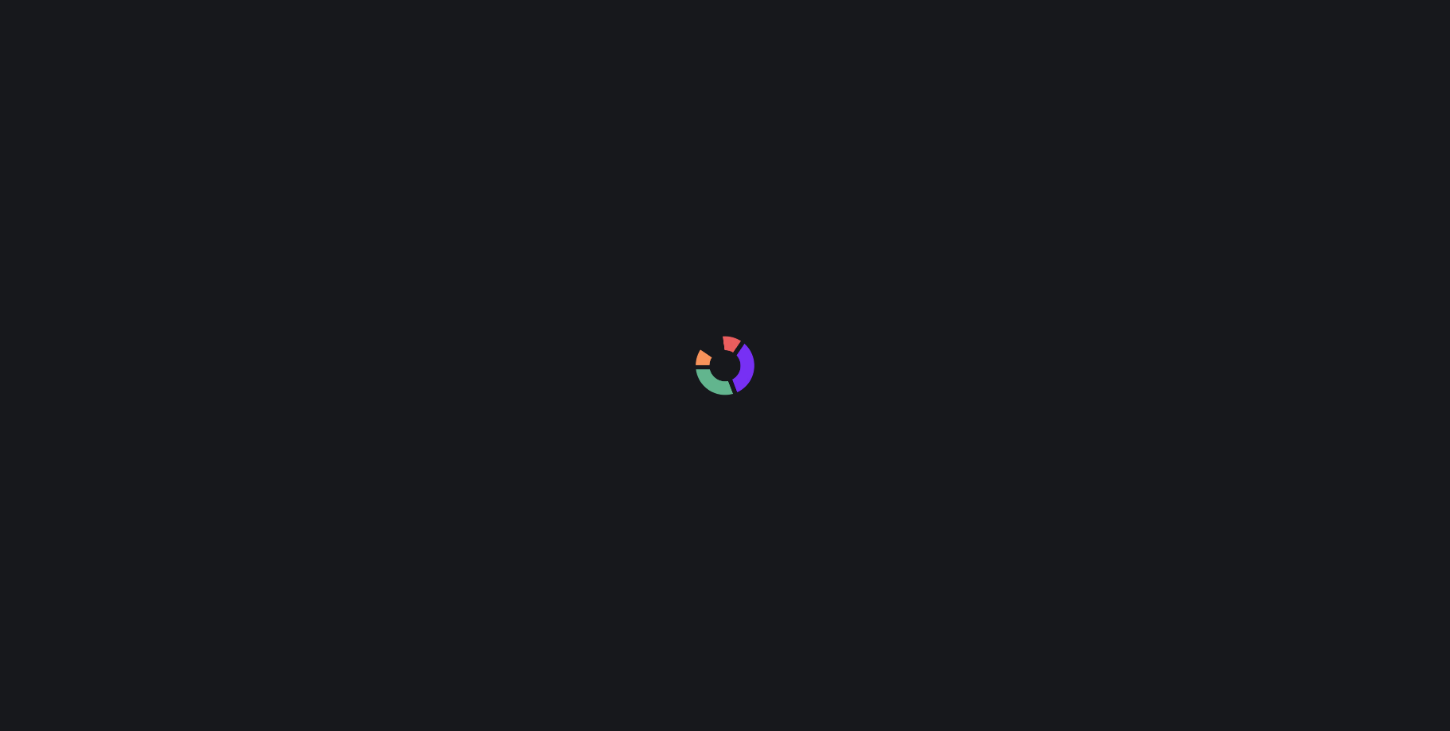 scroll, scrollTop: 0, scrollLeft: 0, axis: both 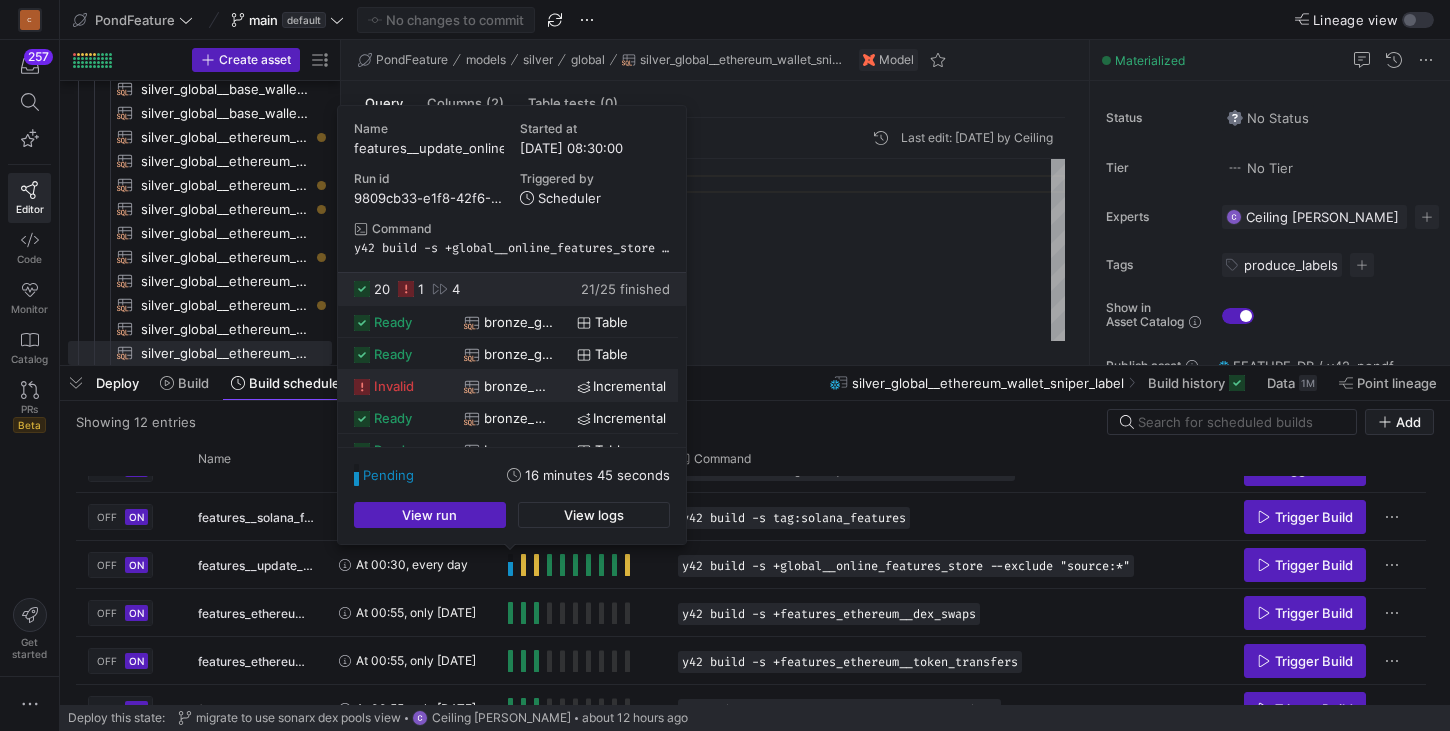 click on "invalid" 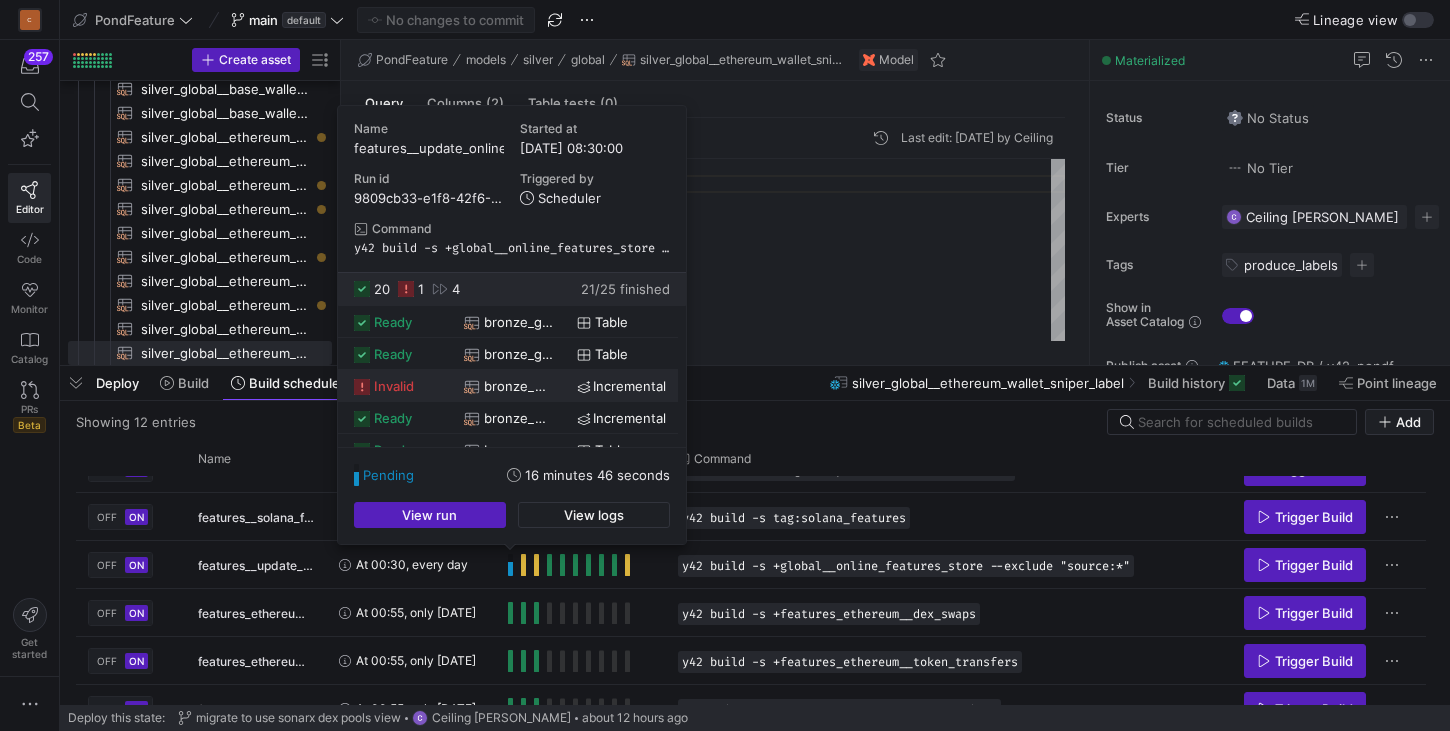 click on "bronze_public__base_dex_swaps" 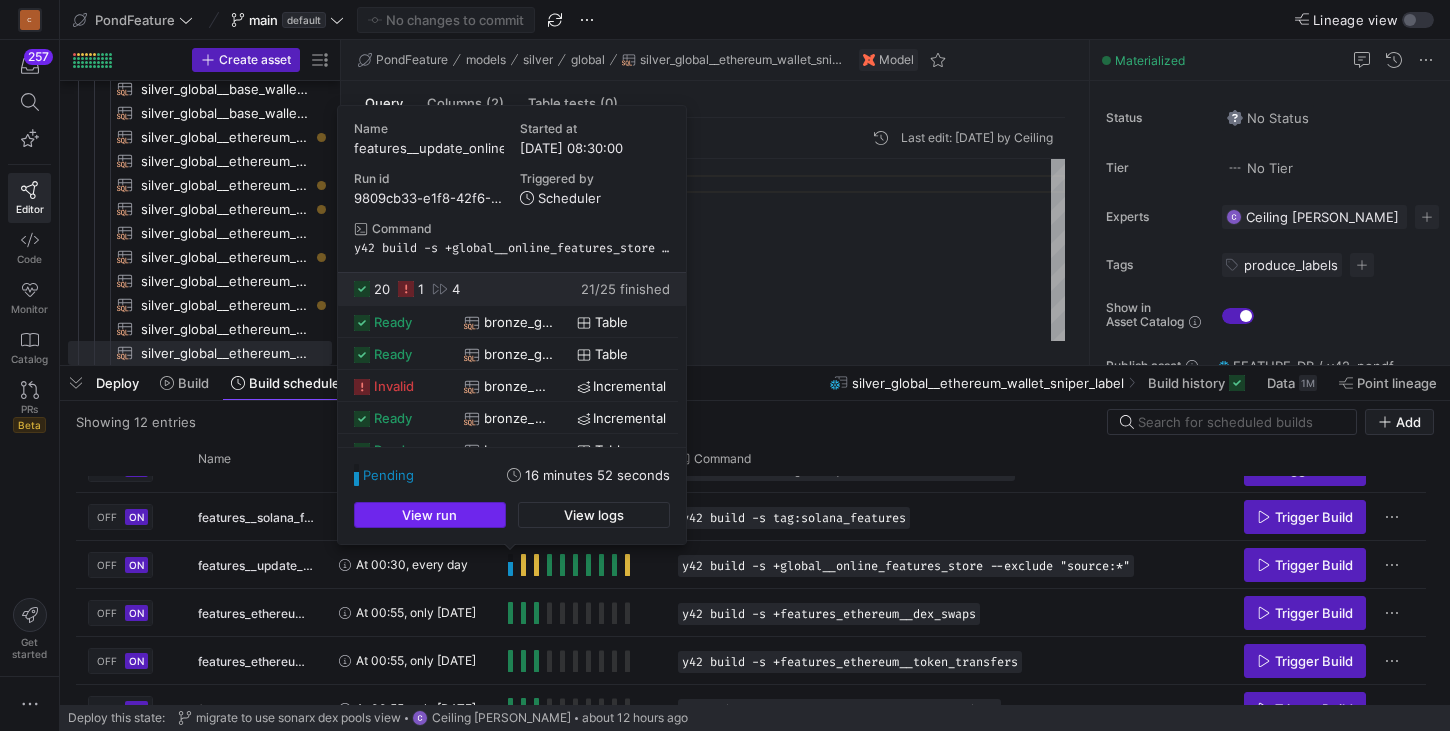click on "View run" at bounding box center (429, 515) 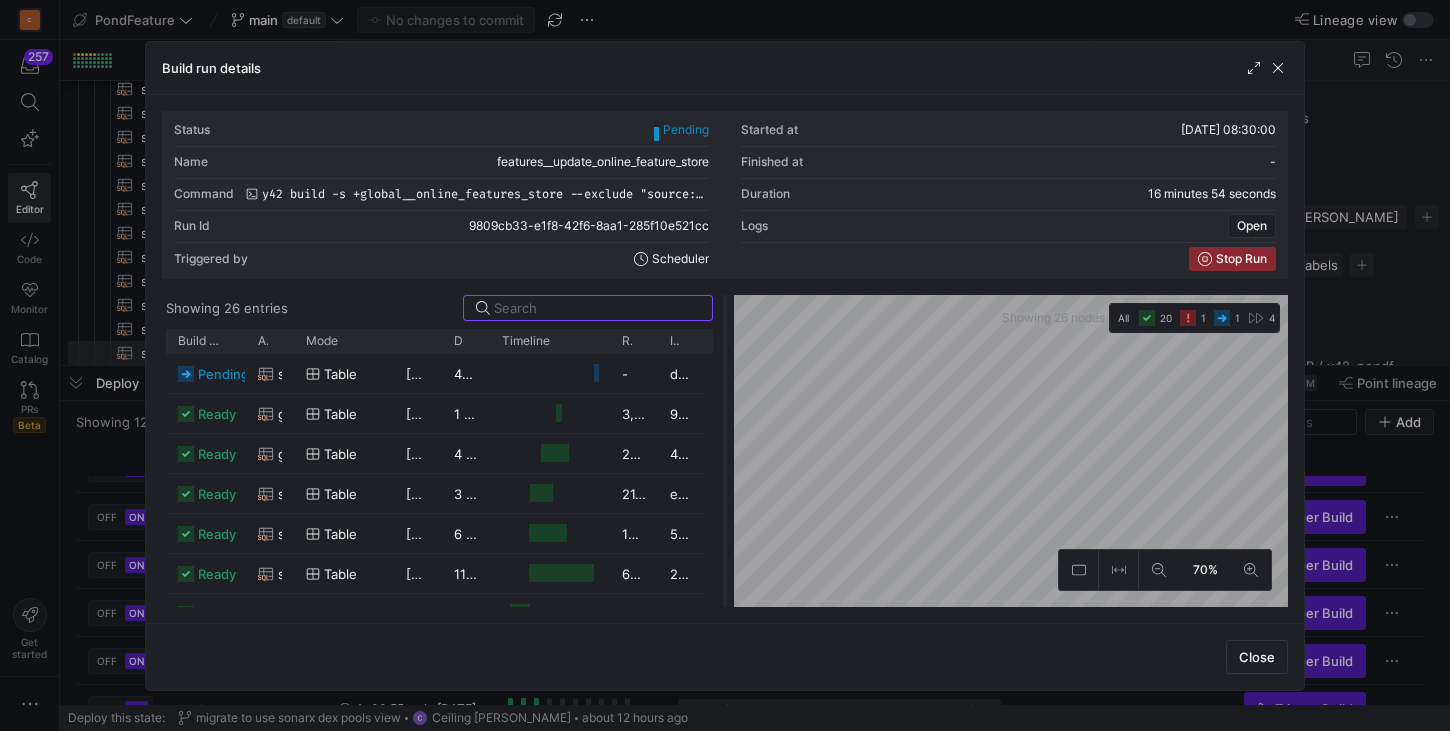 scroll, scrollTop: 293, scrollLeft: 0, axis: vertical 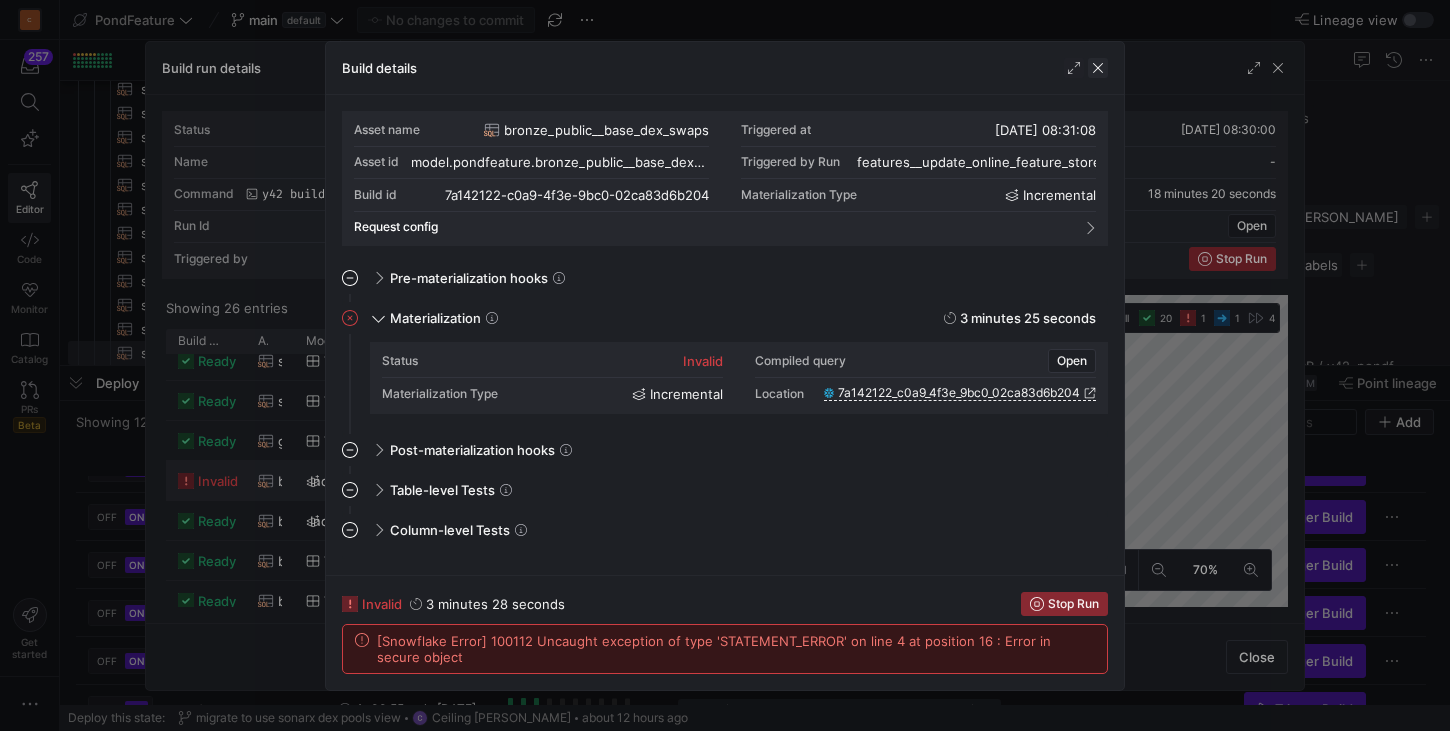 click 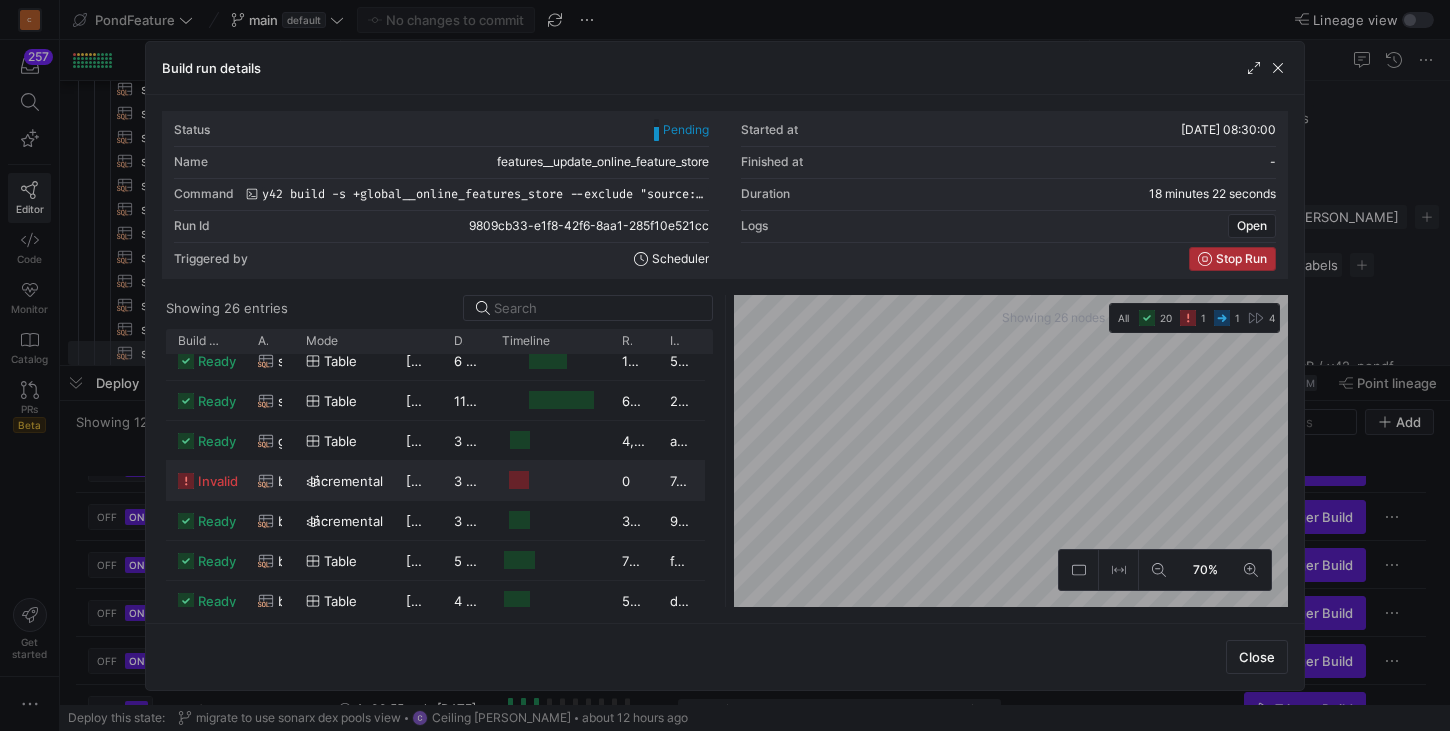 click 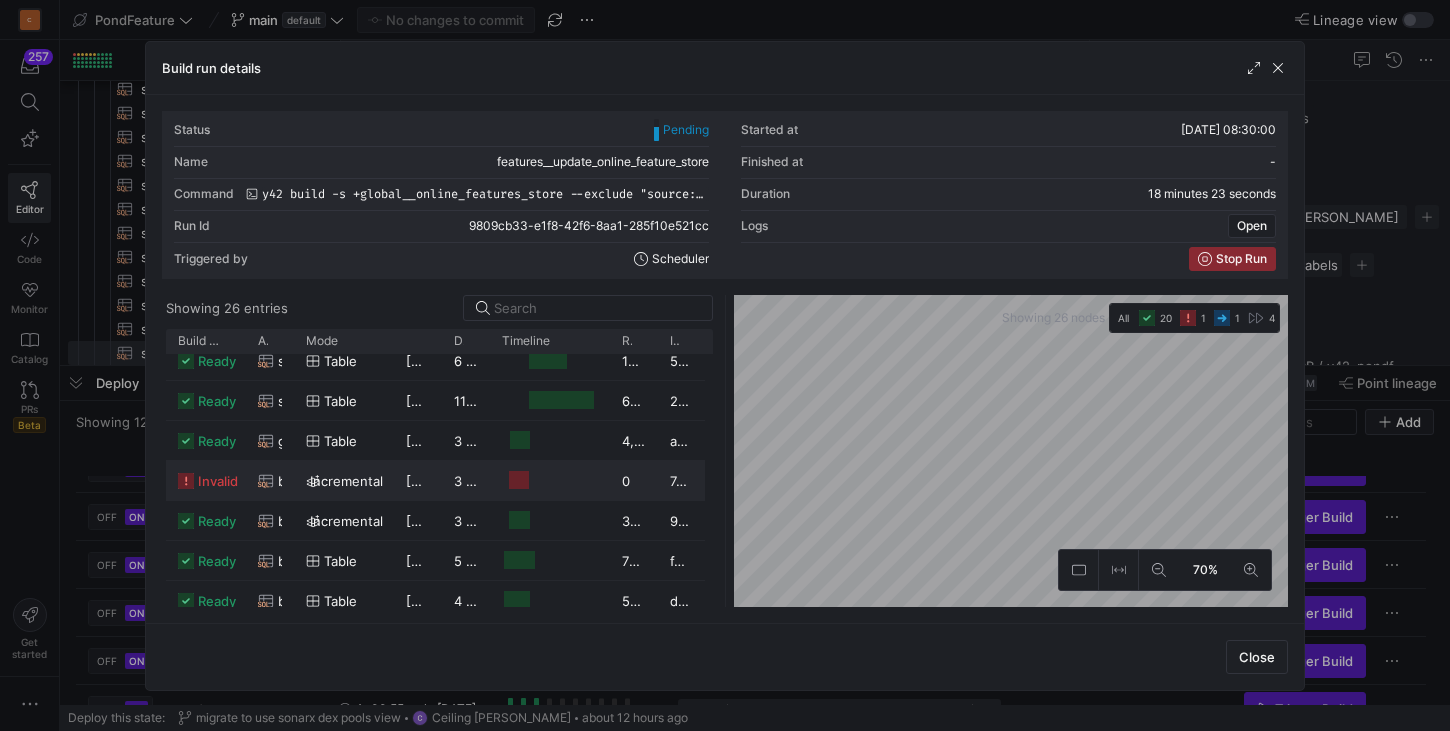 click on "Orchestration run stopped!" 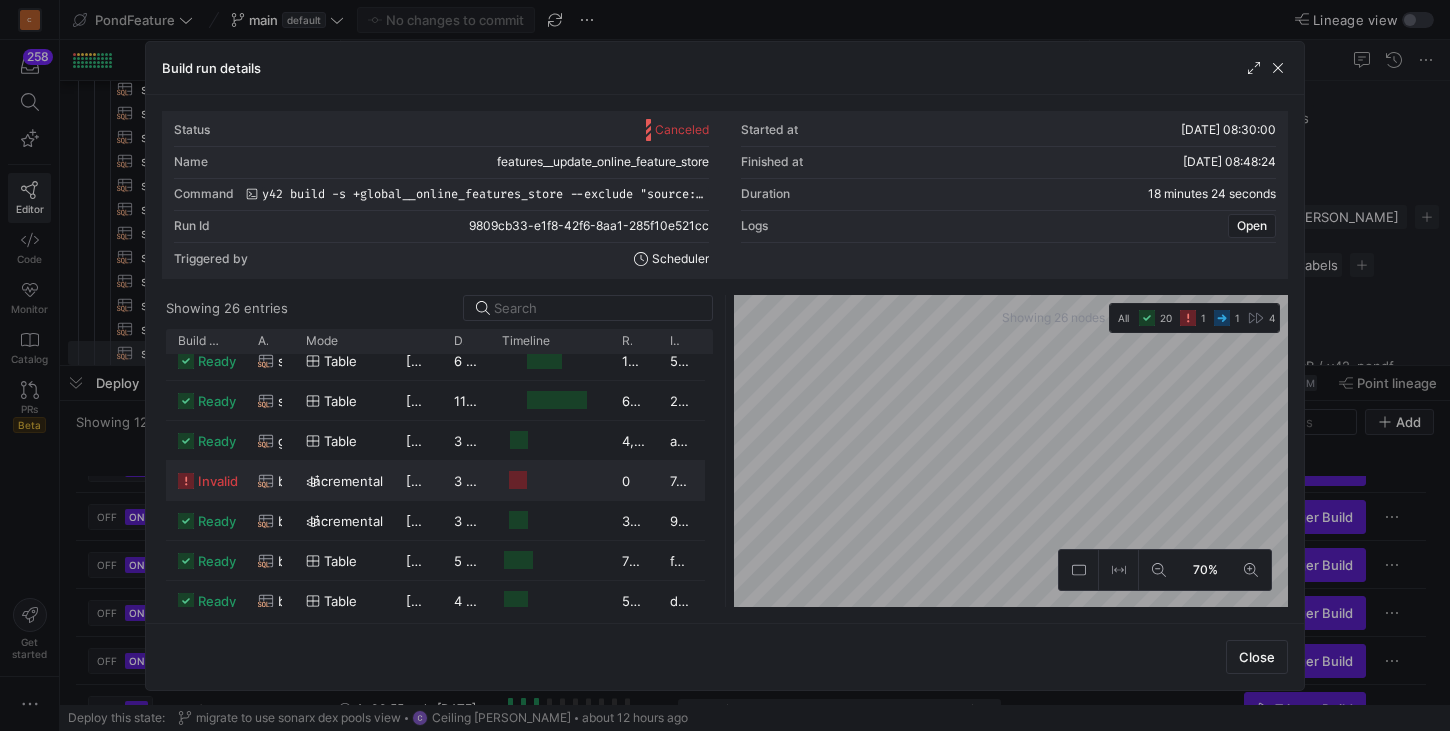 click 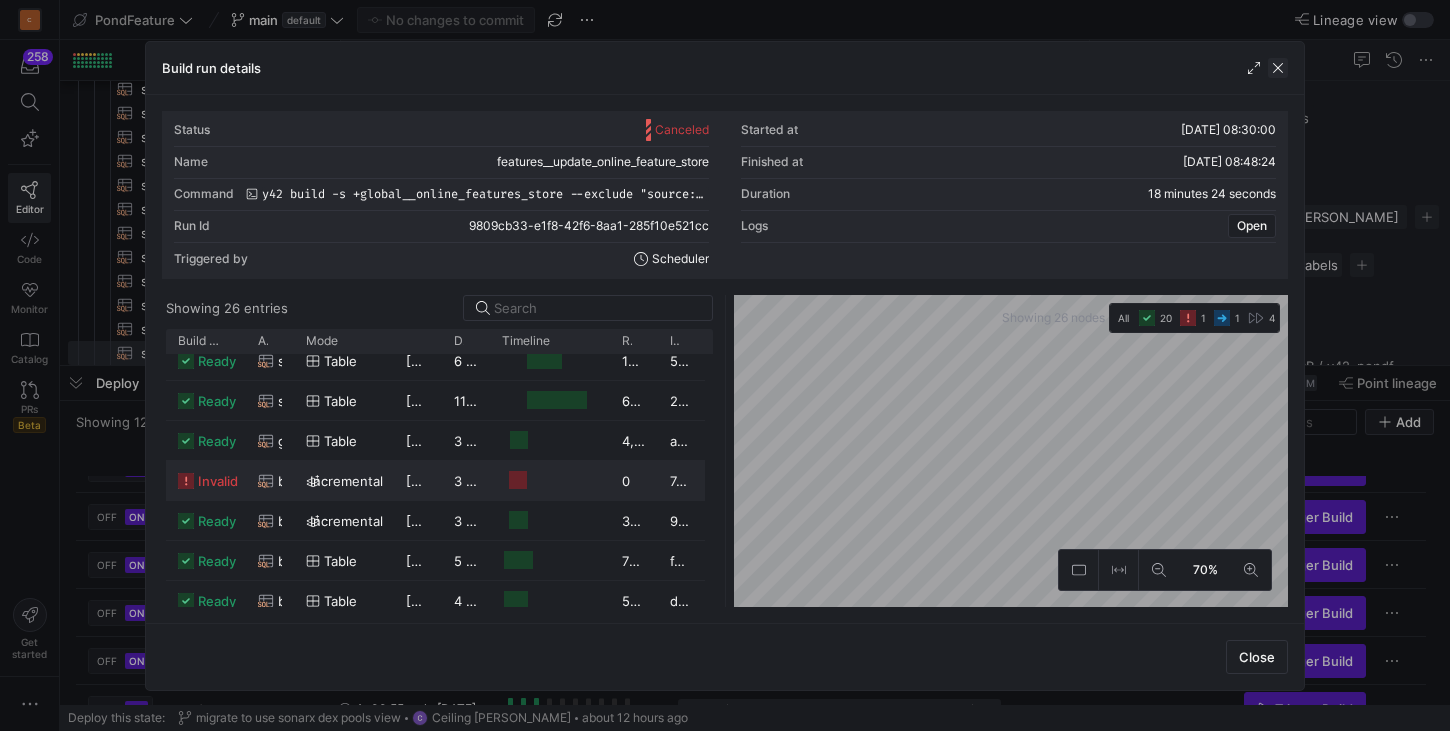 click 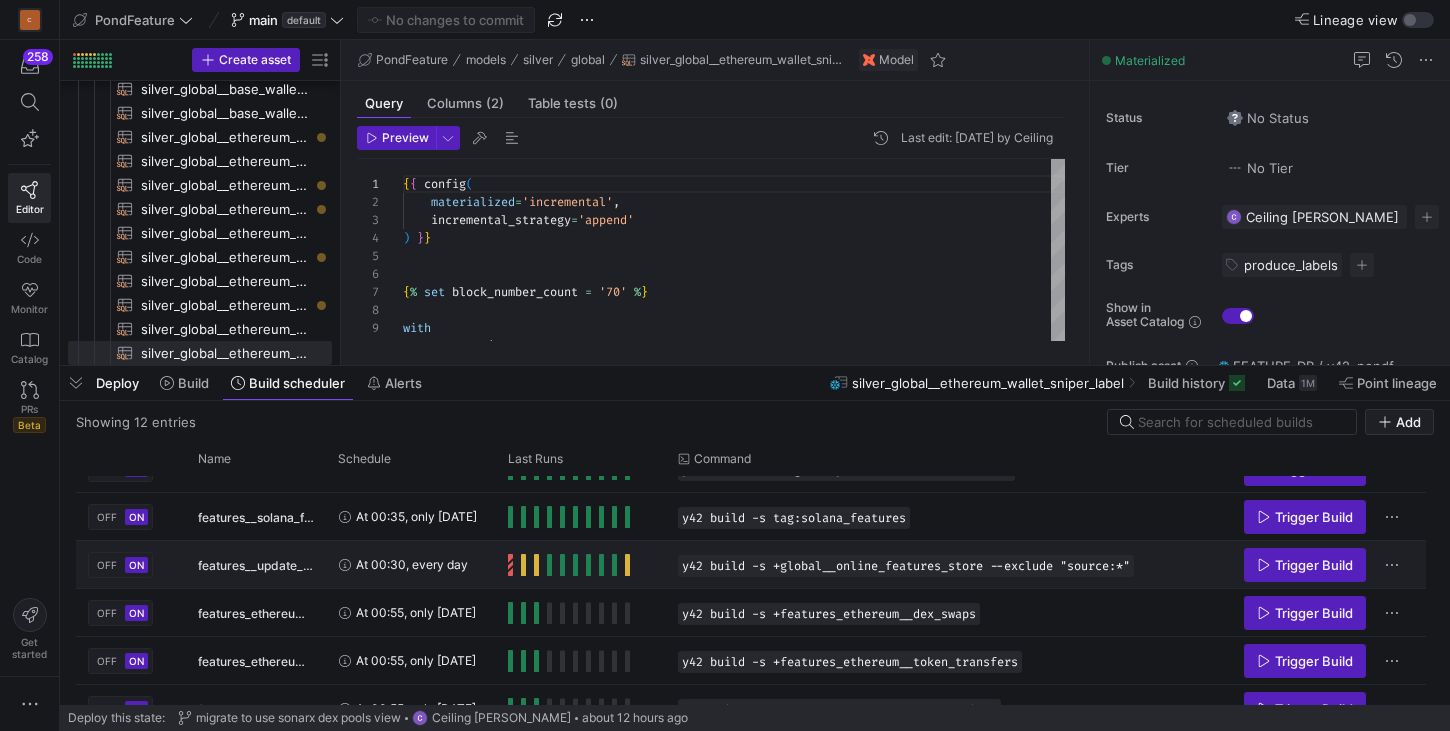 scroll, scrollTop: 289, scrollLeft: 0, axis: vertical 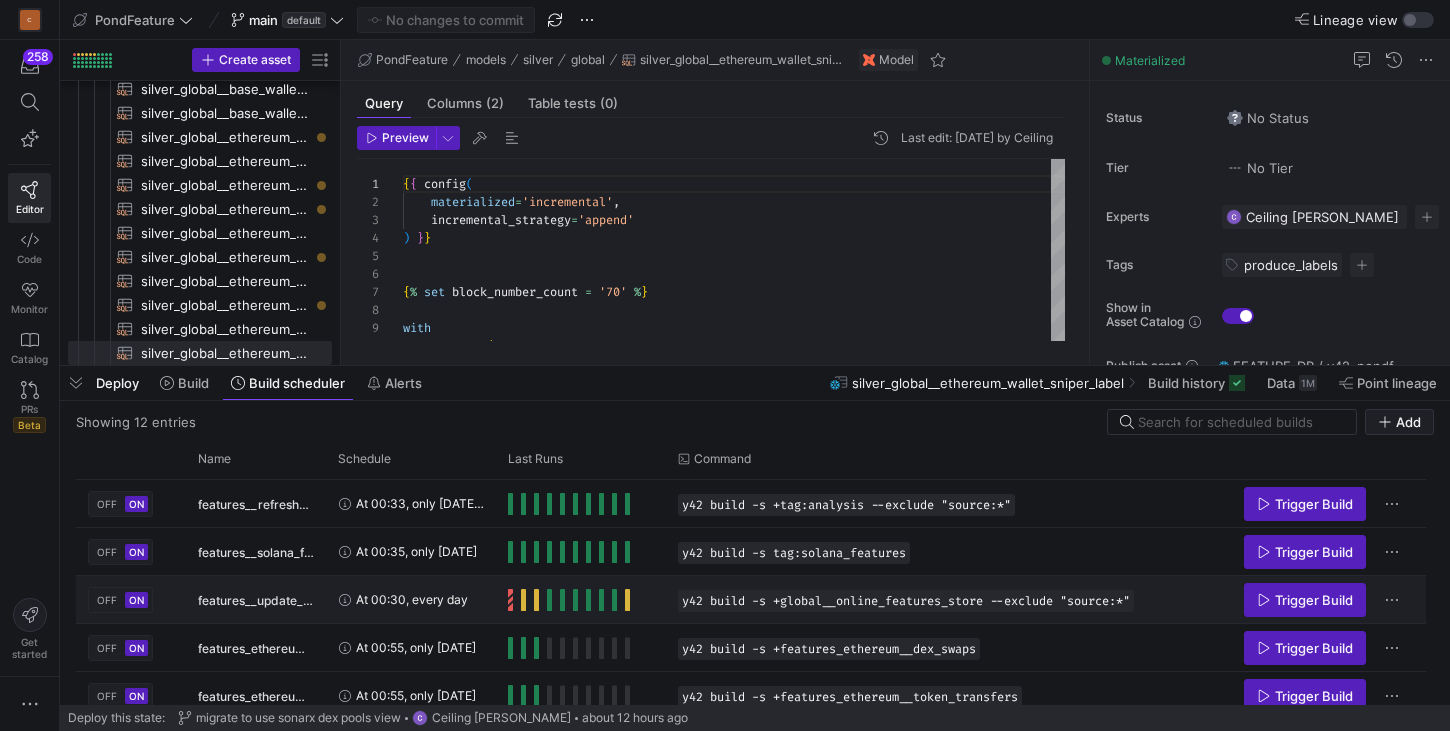 click on "Trigger Build" 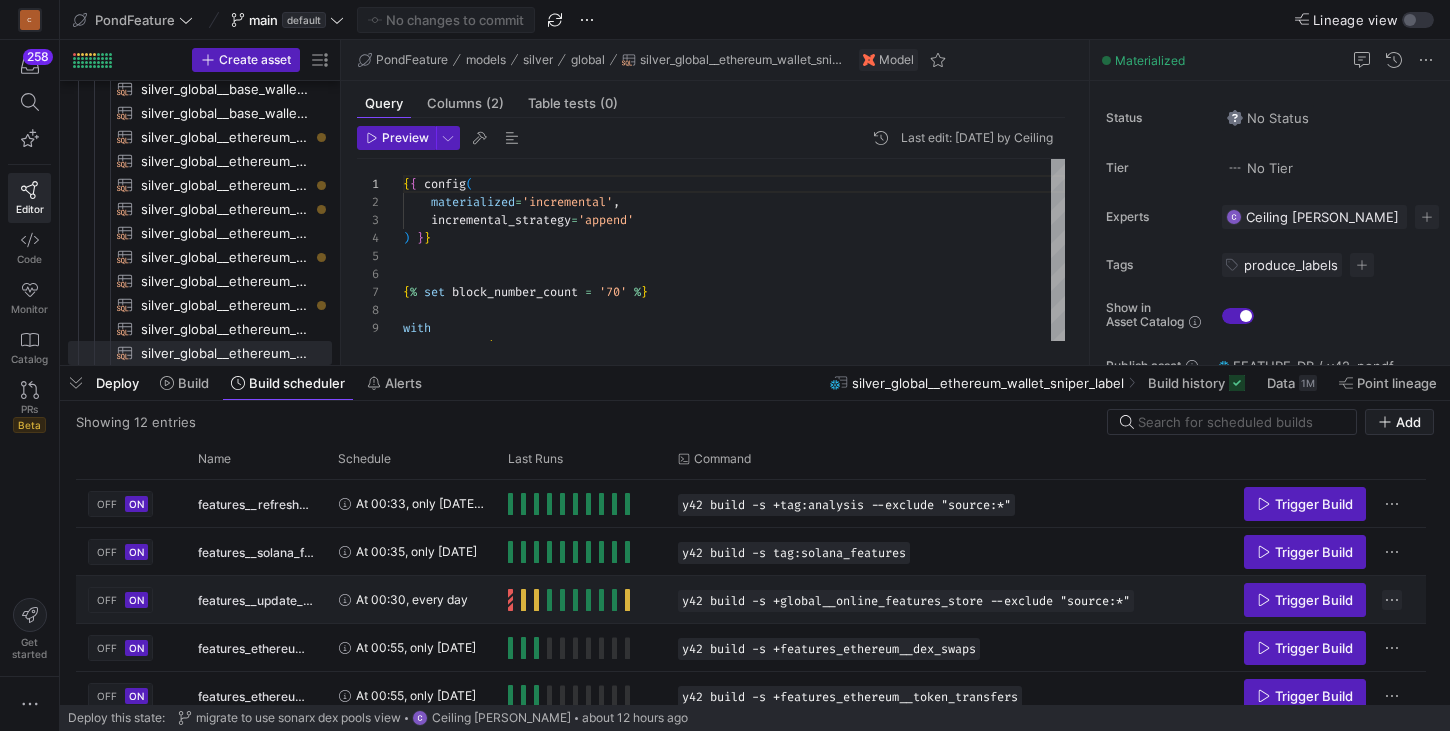 click 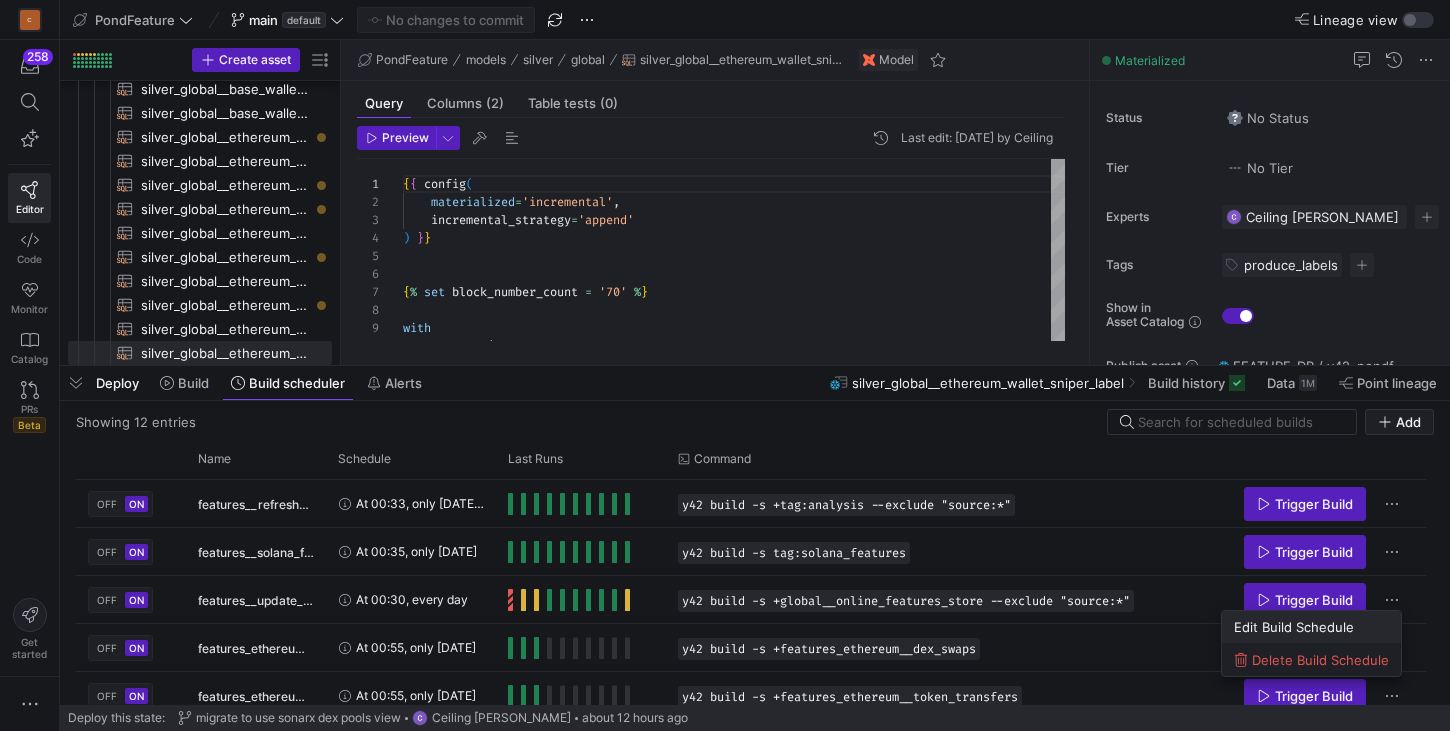click on "Edit Build Schedule" at bounding box center (1294, 627) 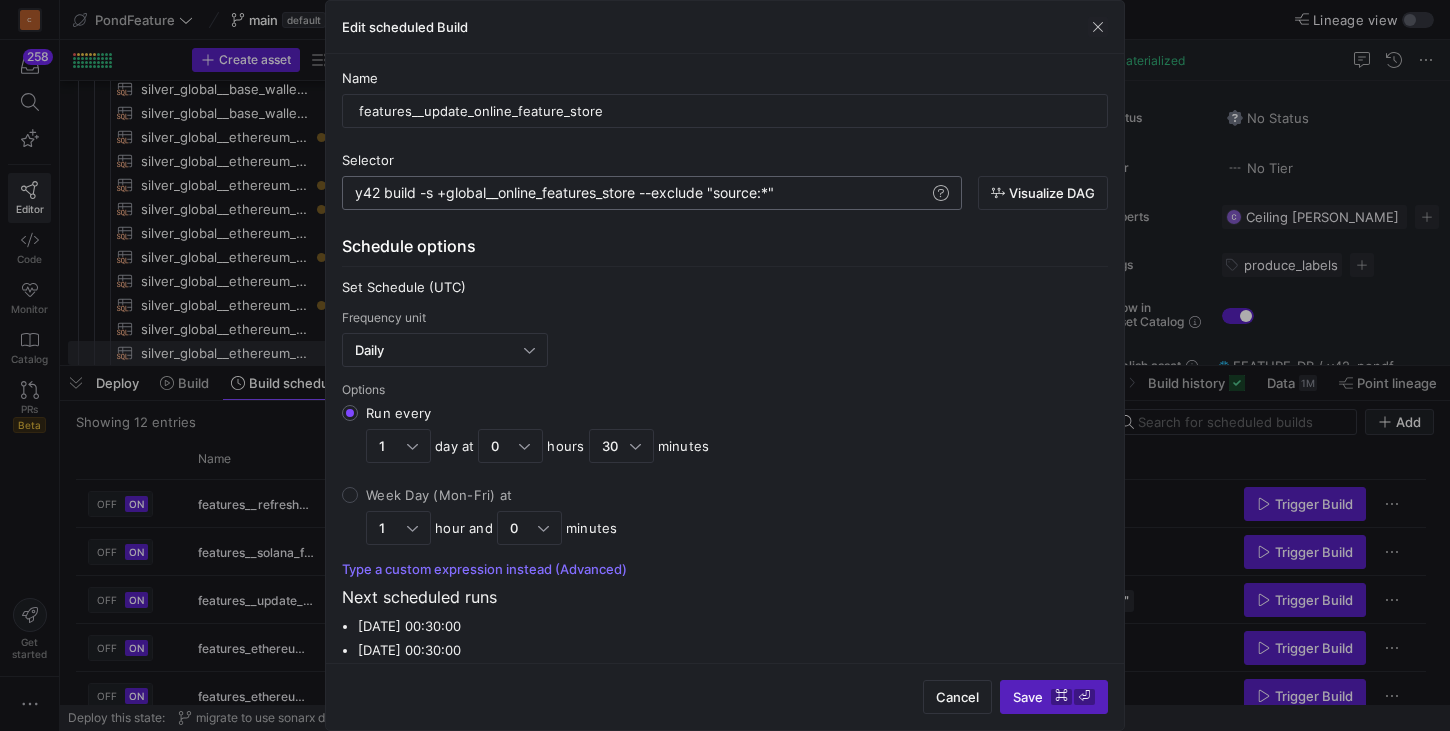 click on "y42 build -s +global__online_features_store --excl ude "source:*" y42 build -s +global__online_features_store --exclude "source:*"" at bounding box center [652, 193] 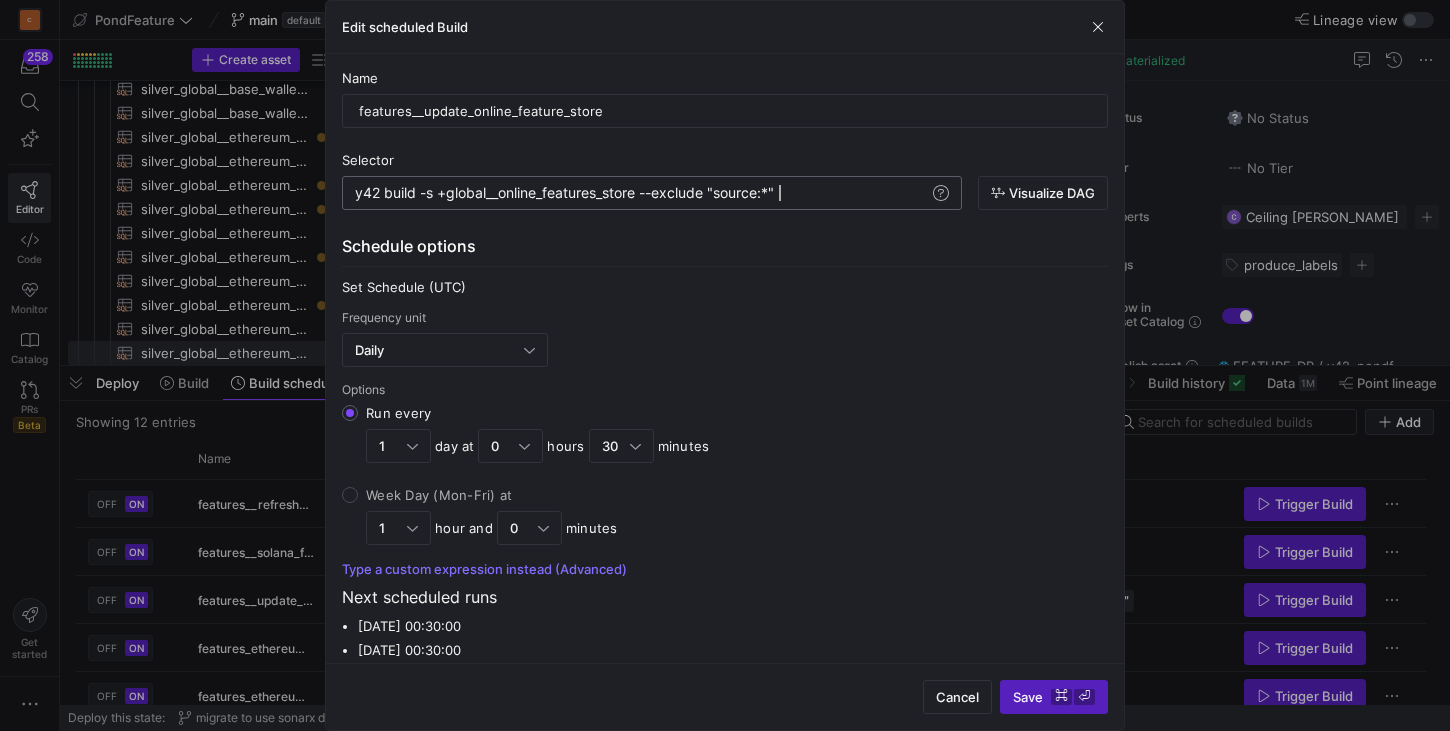 click on "y42 build -s +global__online_features_store --excl ude "source:*"" at bounding box center [642, 193] 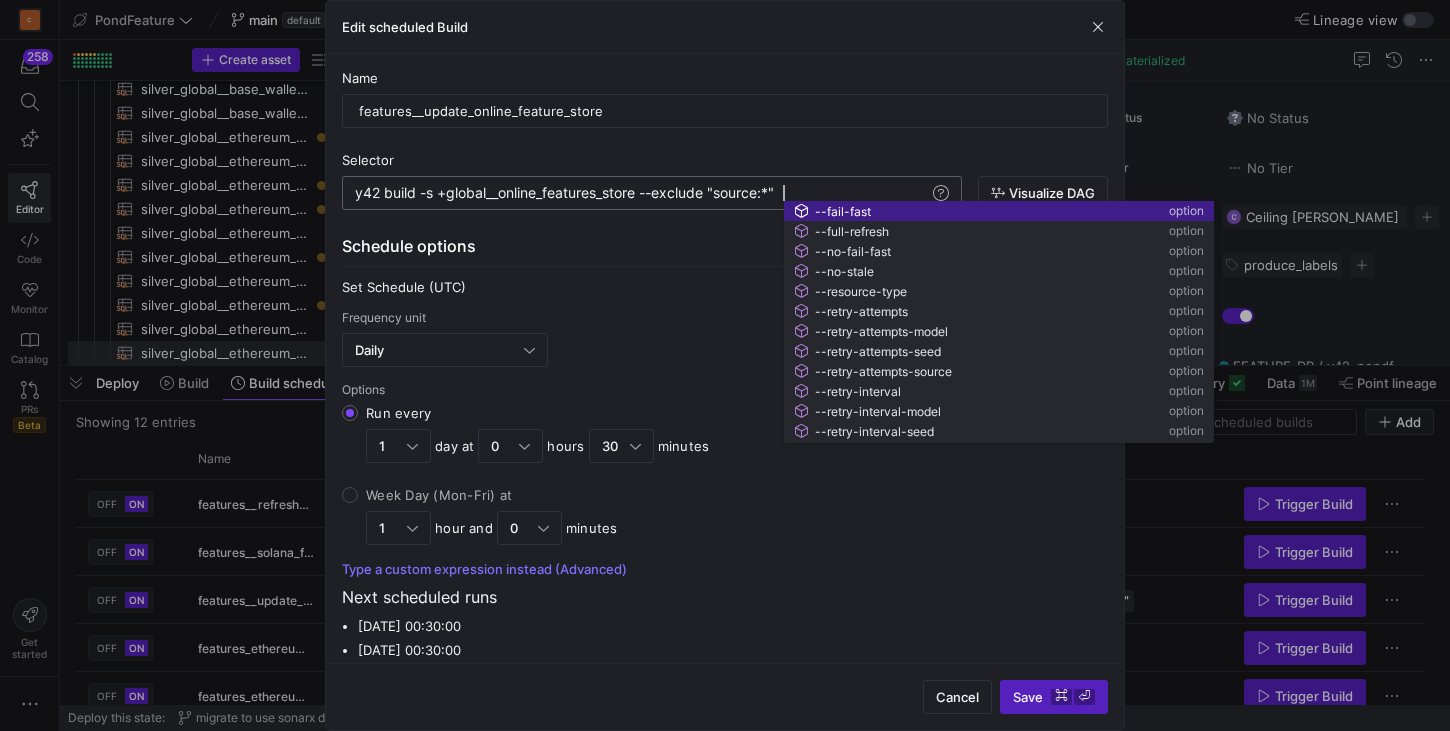 scroll, scrollTop: 0, scrollLeft: 594, axis: horizontal 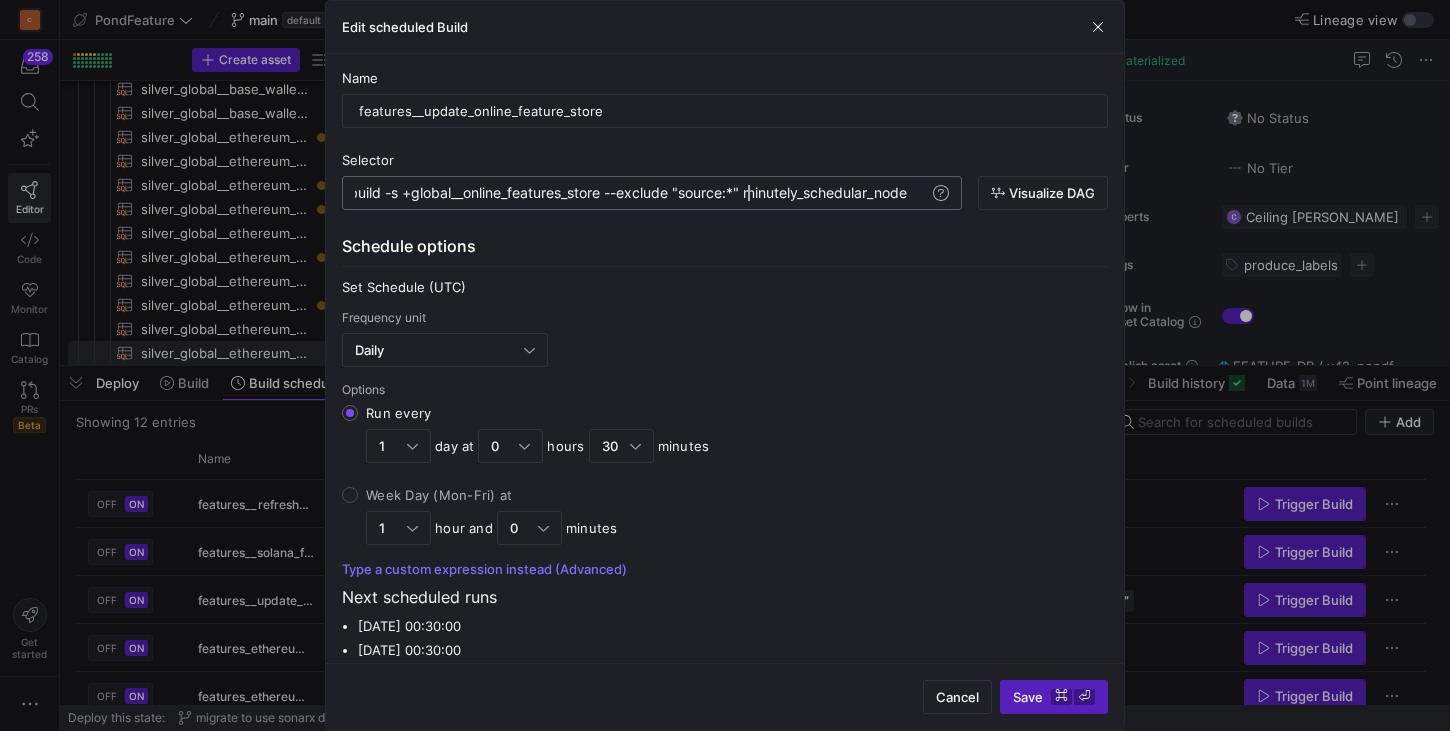 click on "y42 build -s +global__online_features_store --excl ude "source:*" minutely_schedular_node" at bounding box center [624, 193] 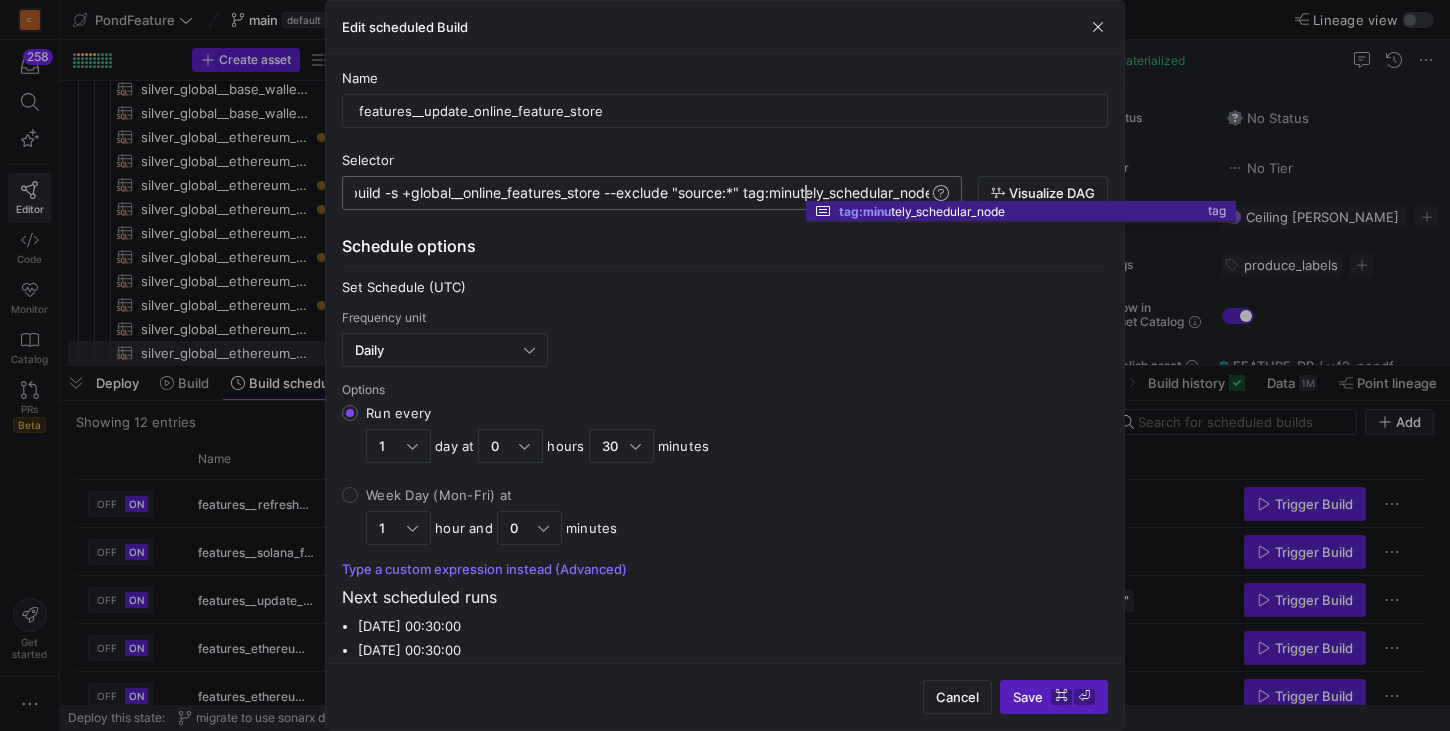scroll, scrollTop: 0, scrollLeft: 499, axis: horizontal 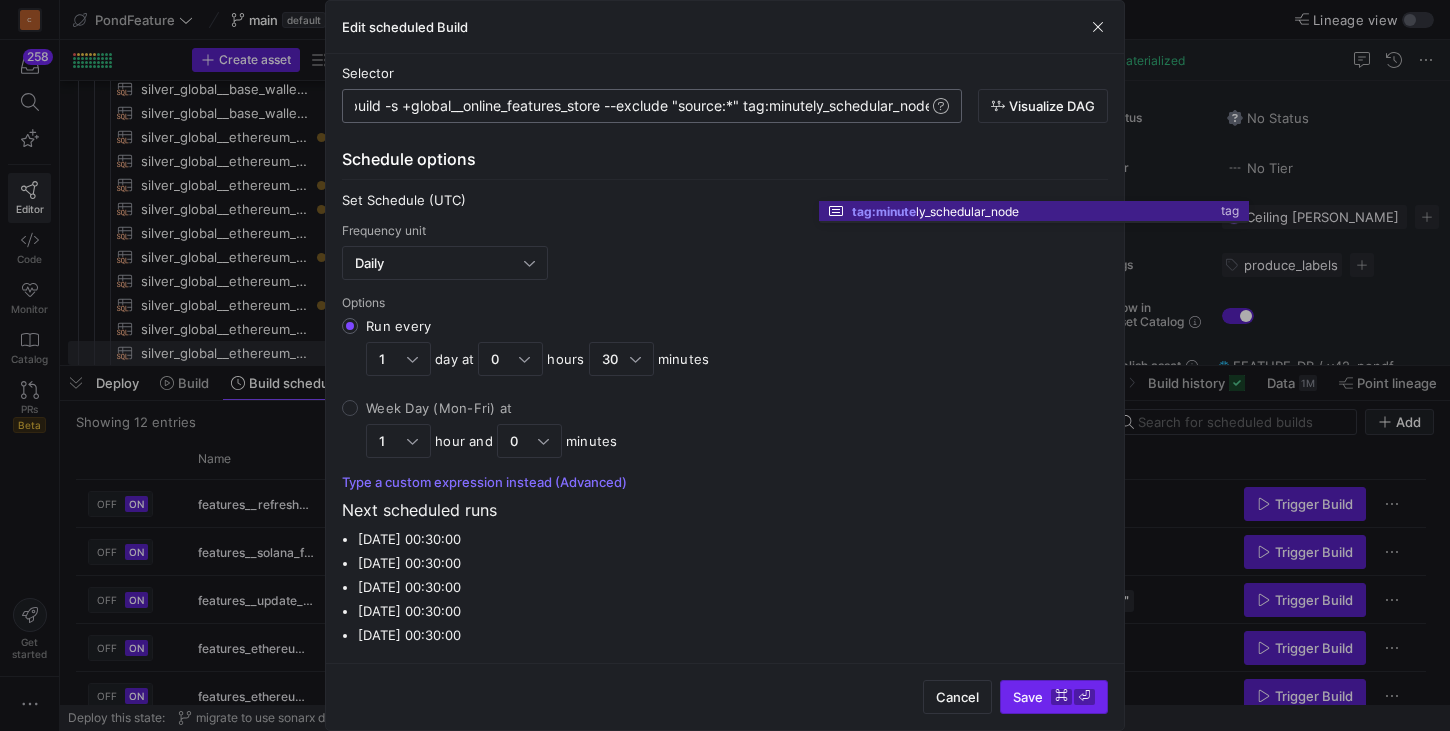 type on "y42 build -s +global__online_features_store --exclude "source:*" tag:minutely_schedular_node" 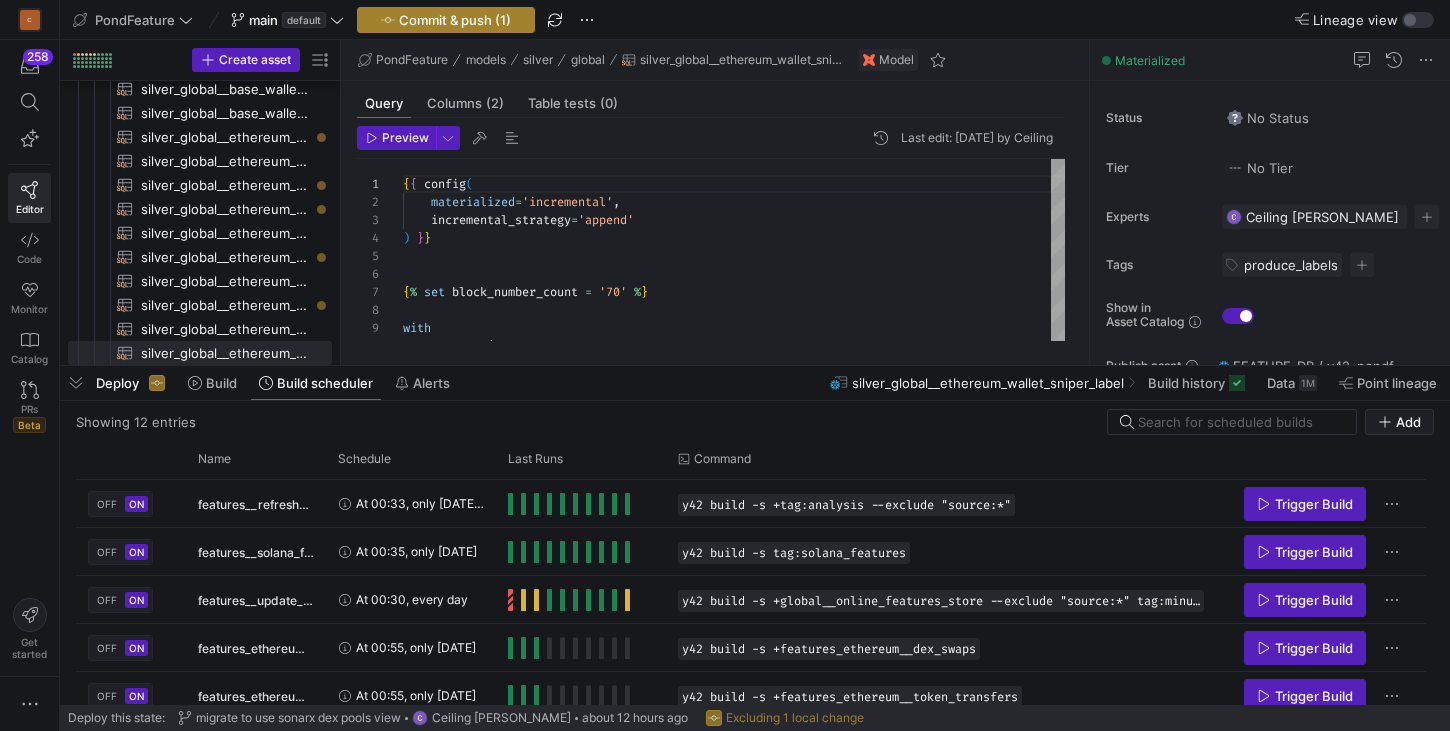 click on "Commit & push (1)" at bounding box center [455, 20] 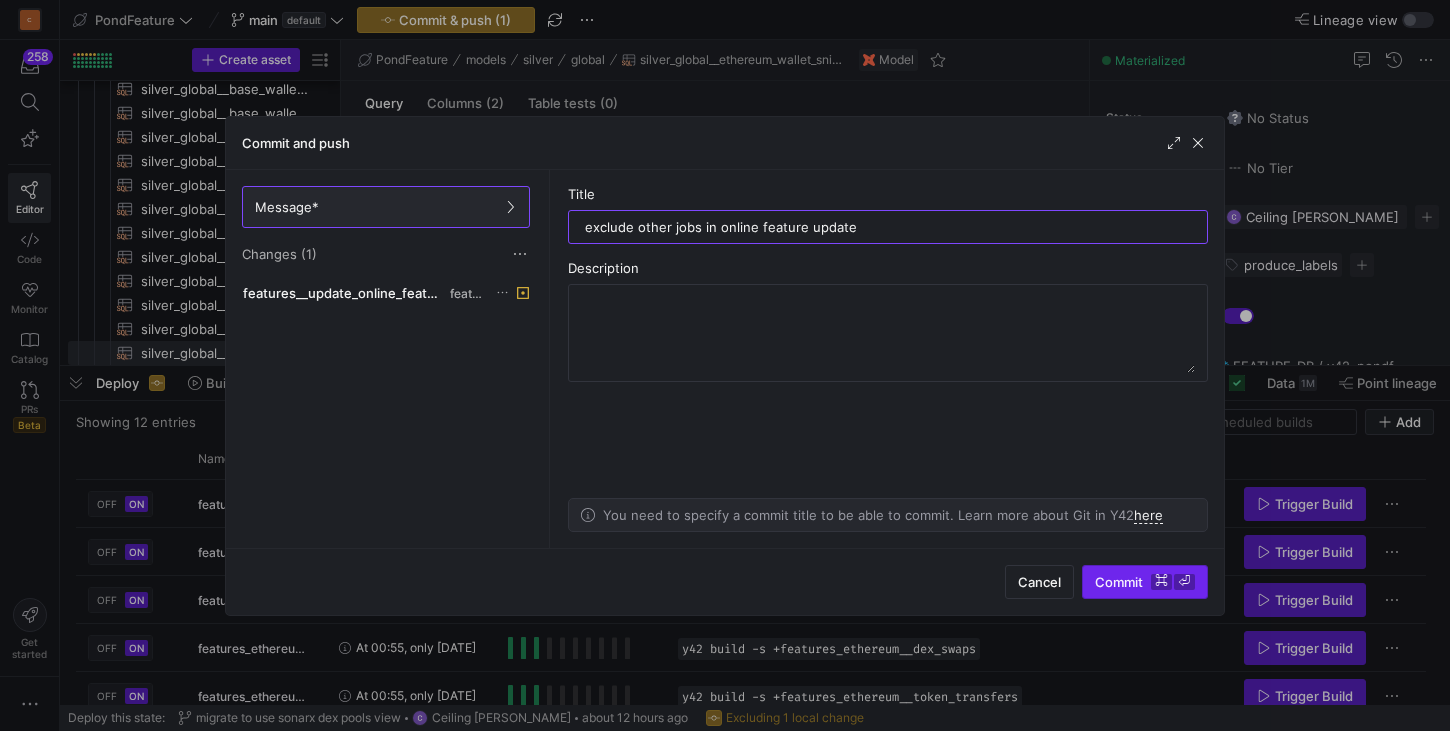 type on "exclude other jobs in online feature update" 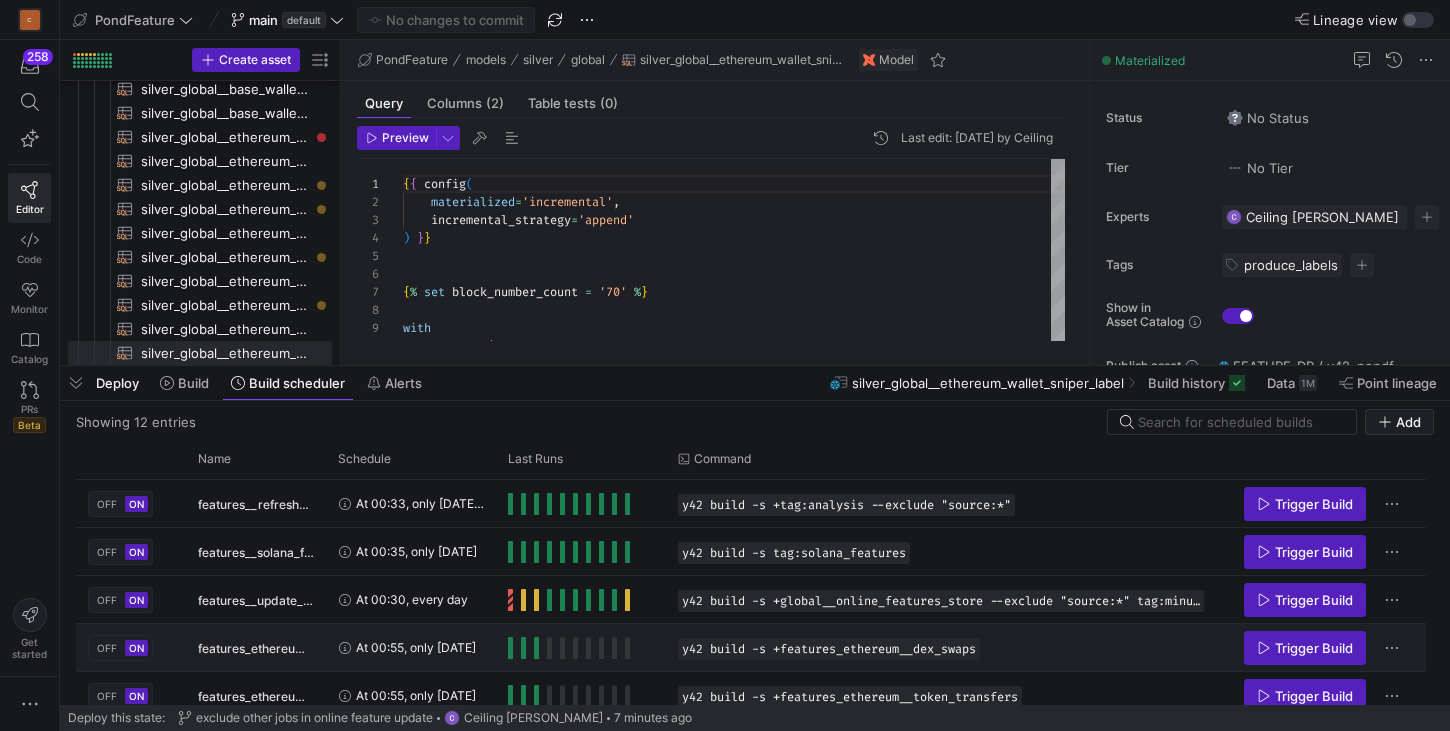 scroll, scrollTop: 279, scrollLeft: 0, axis: vertical 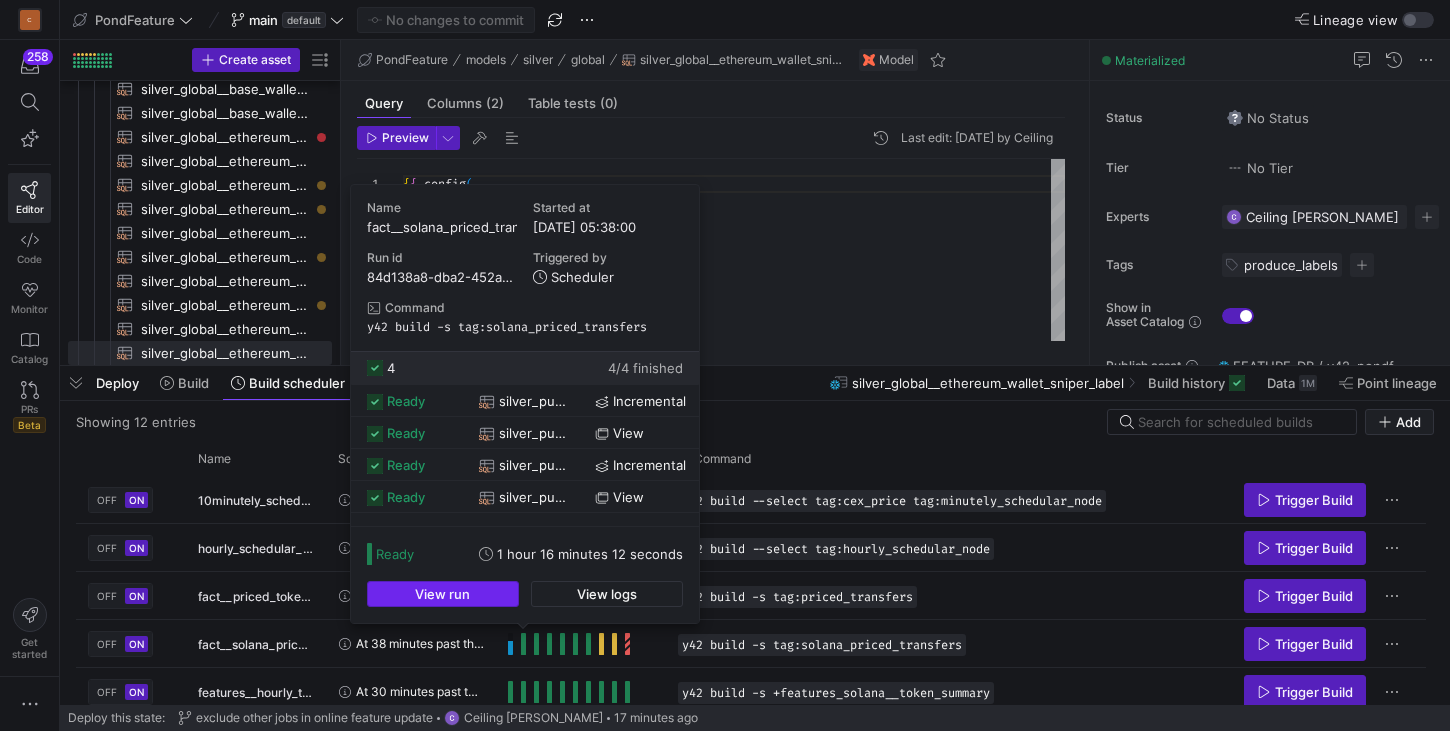 click on "View run" at bounding box center (442, 594) 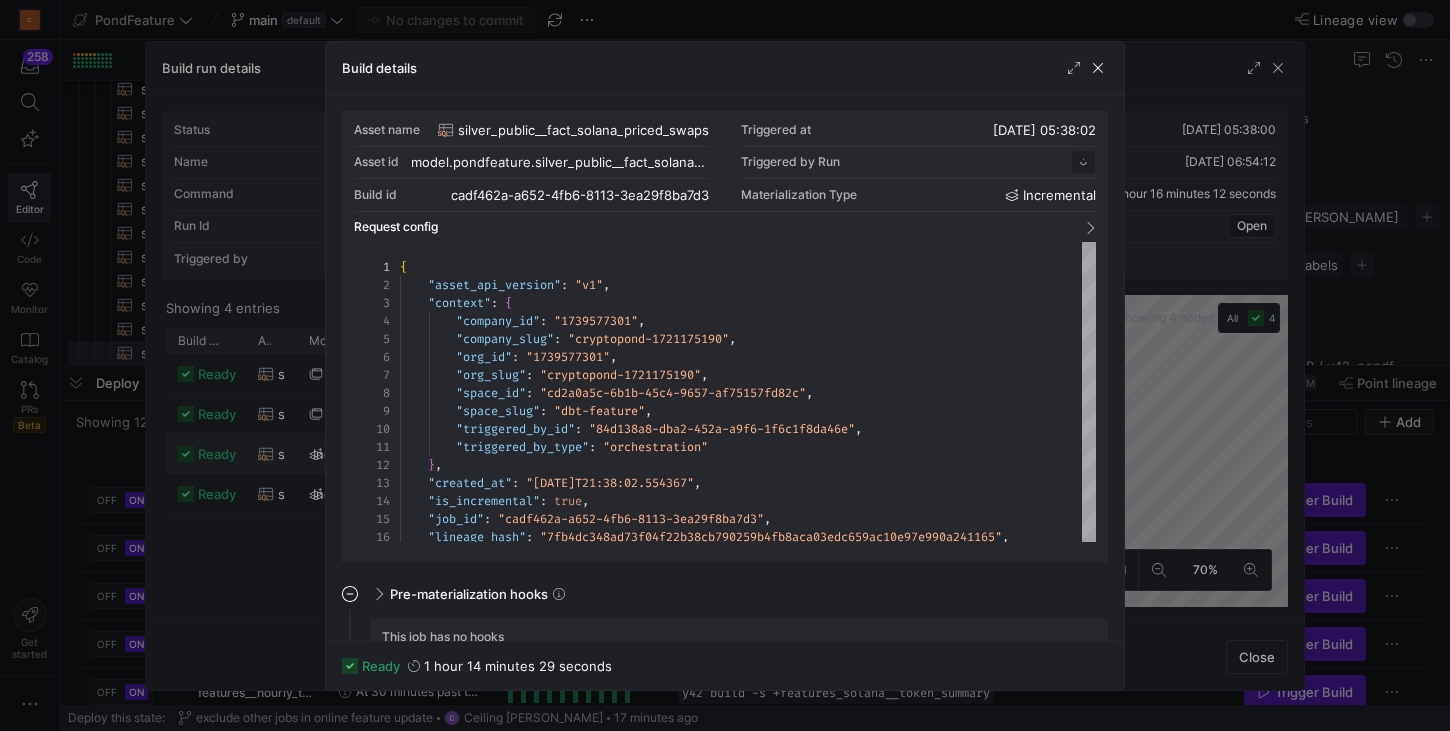 scroll, scrollTop: 180, scrollLeft: 0, axis: vertical 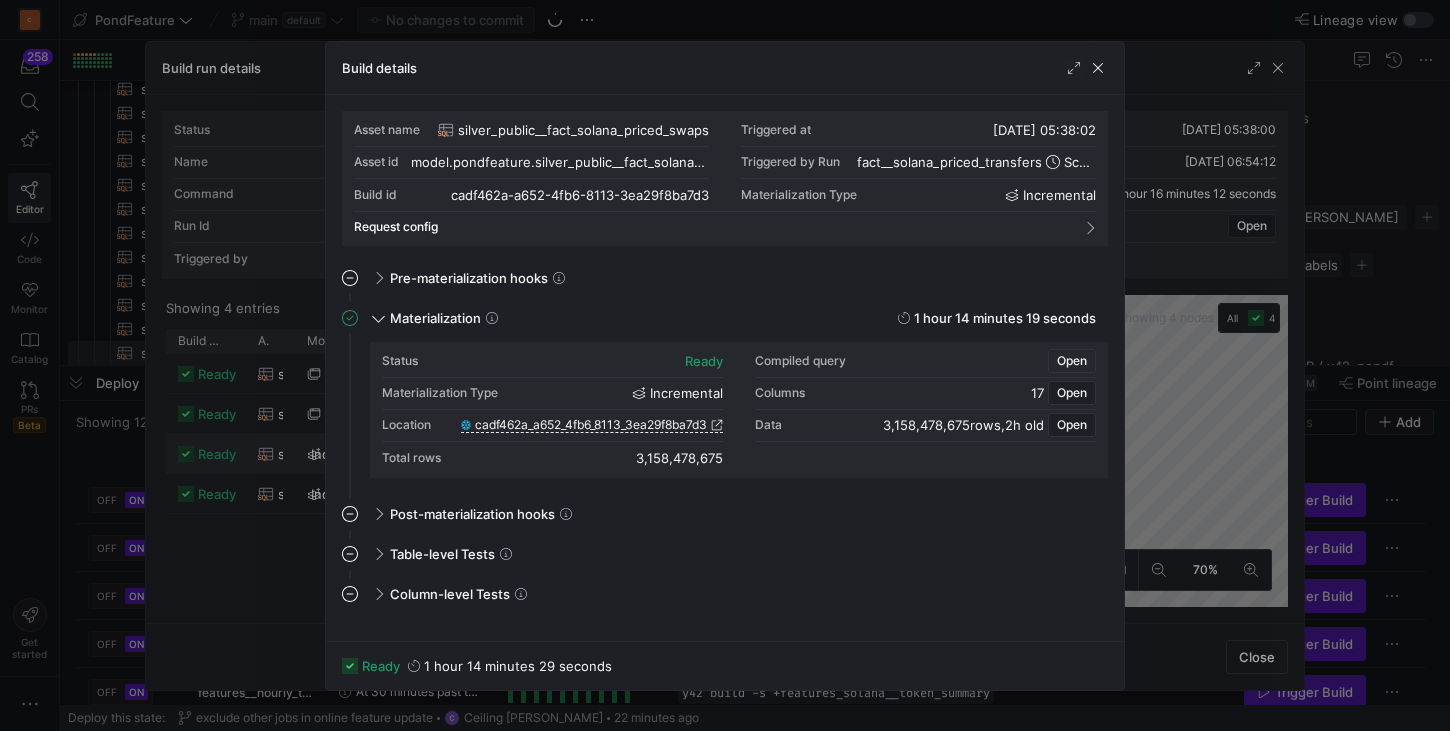 click at bounding box center (1072, 361) 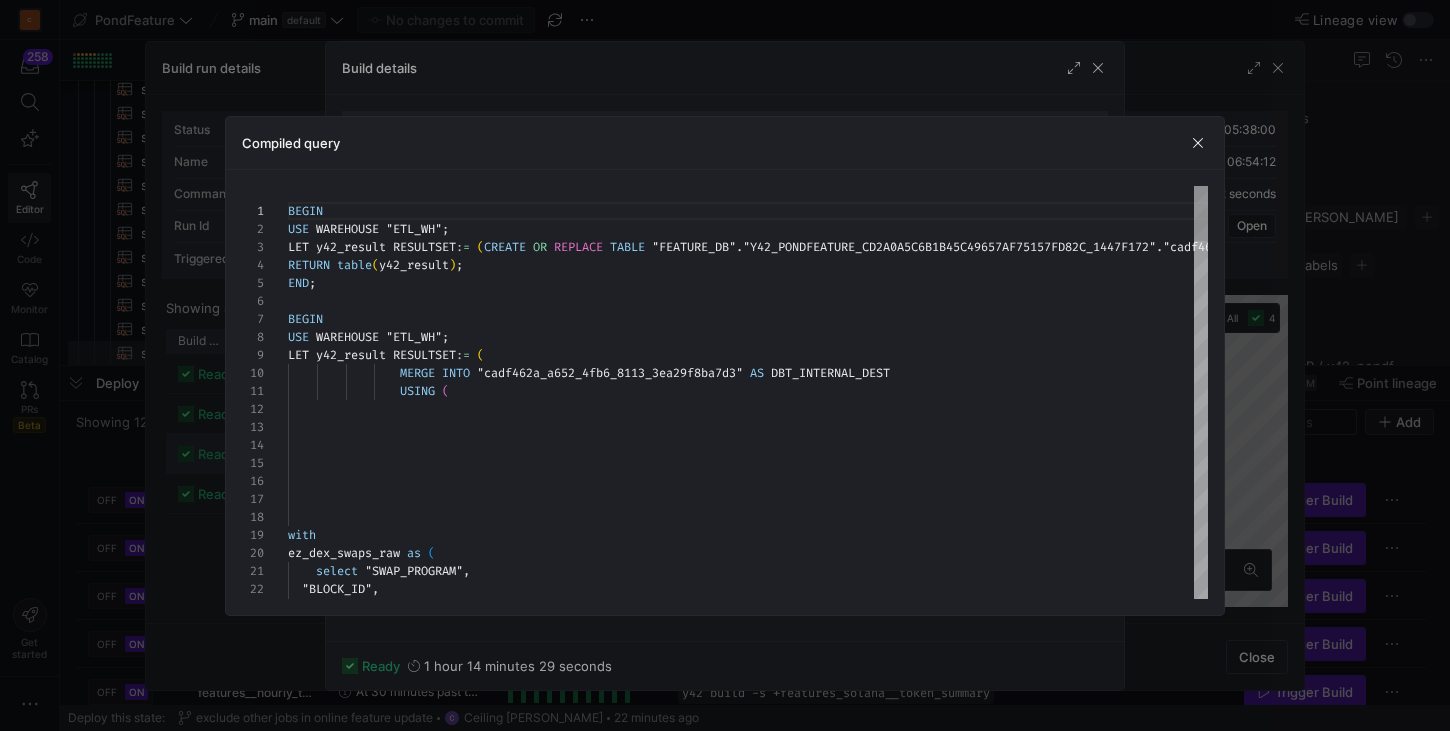 scroll, scrollTop: 180, scrollLeft: 0, axis: vertical 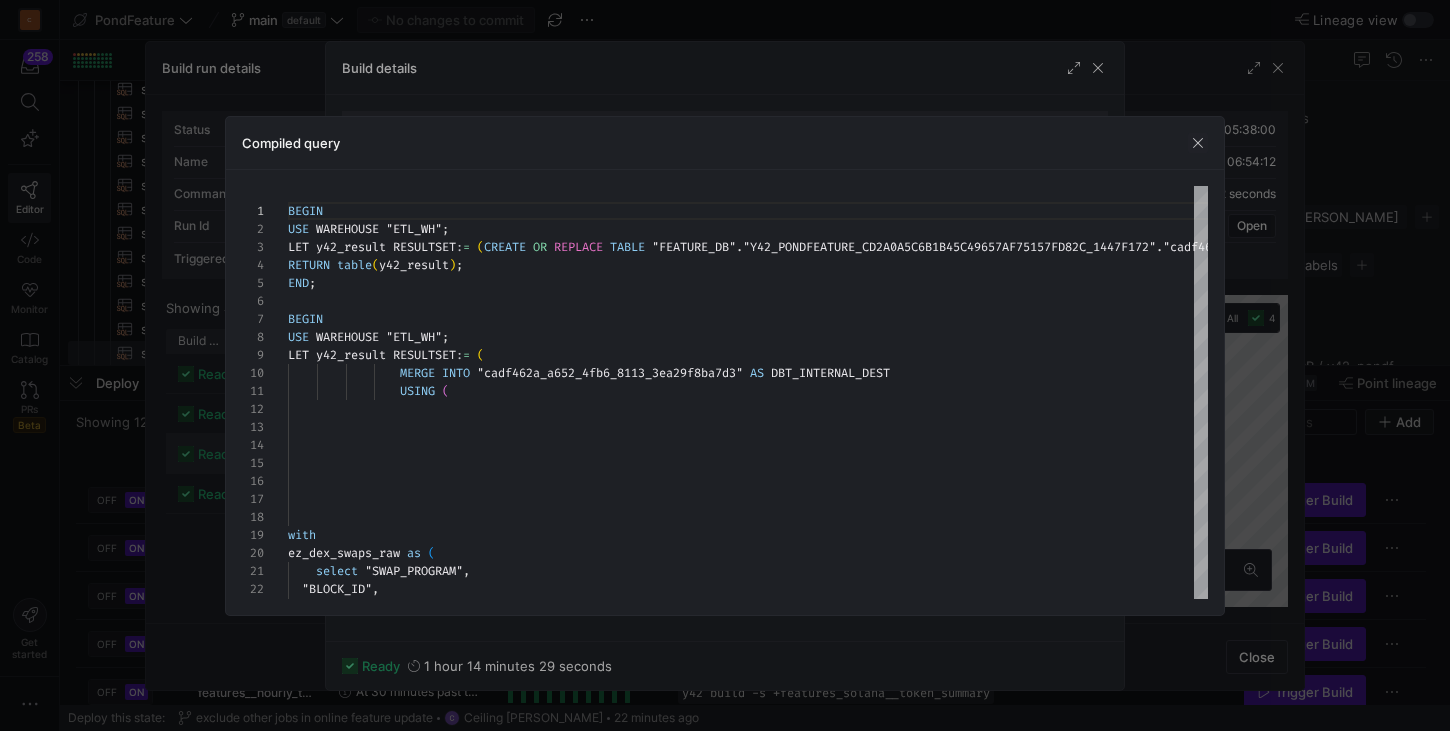 click on "Compiled query" at bounding box center [725, 143] 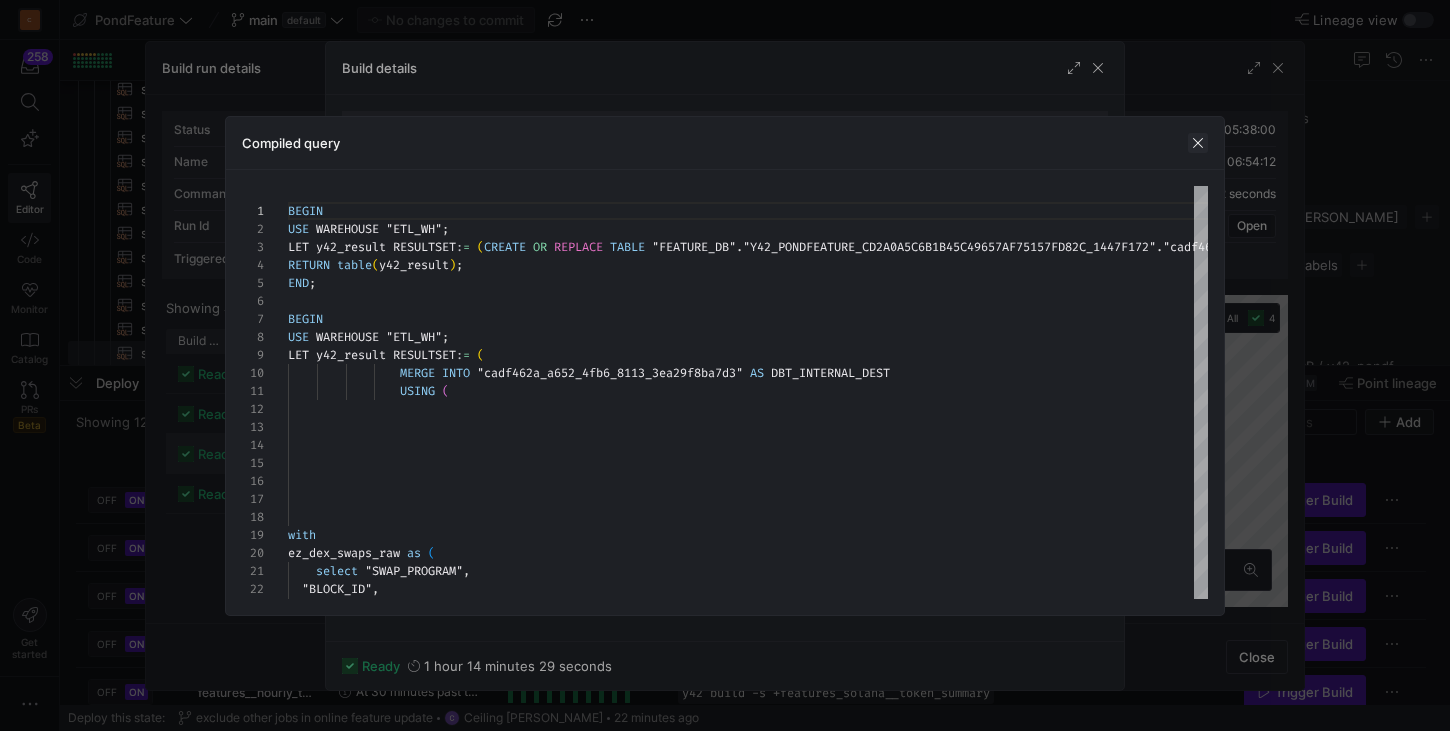 click at bounding box center [1198, 143] 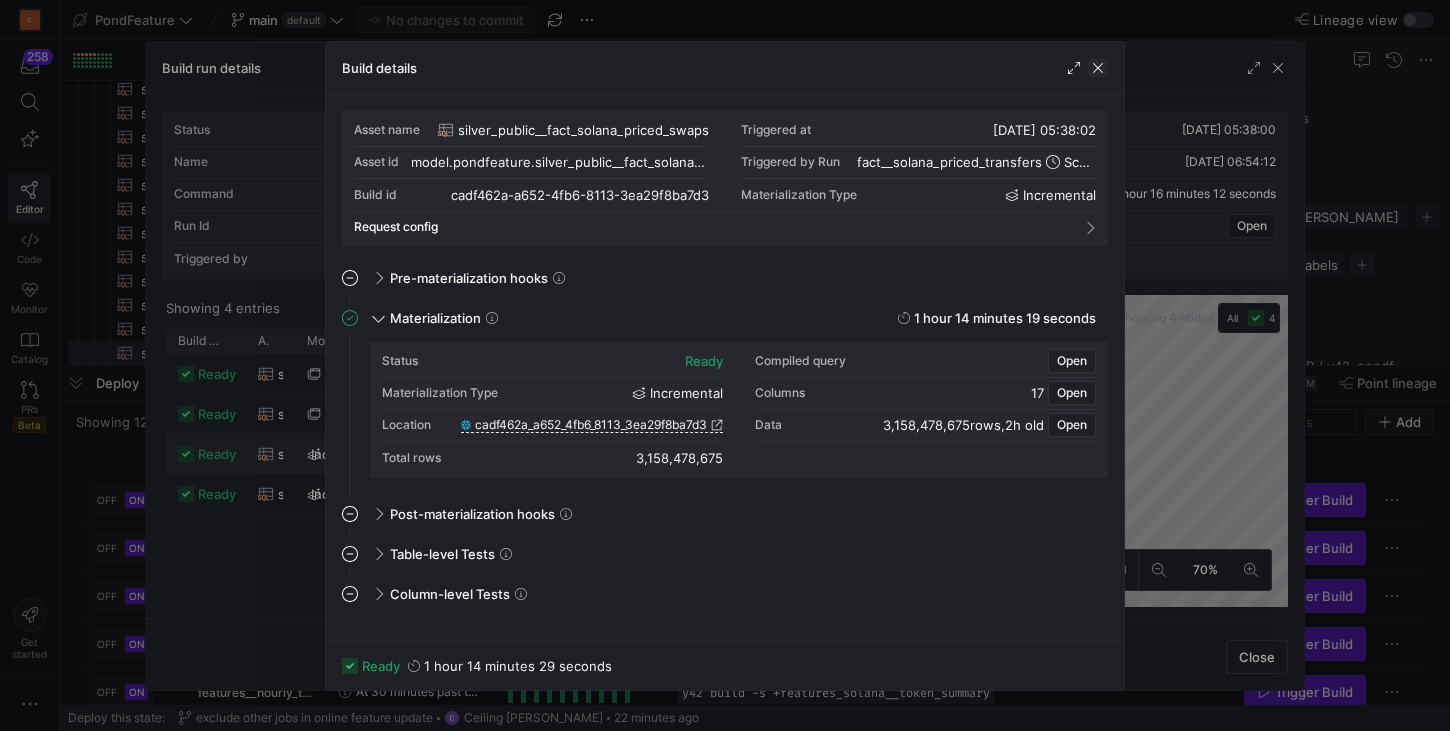 click 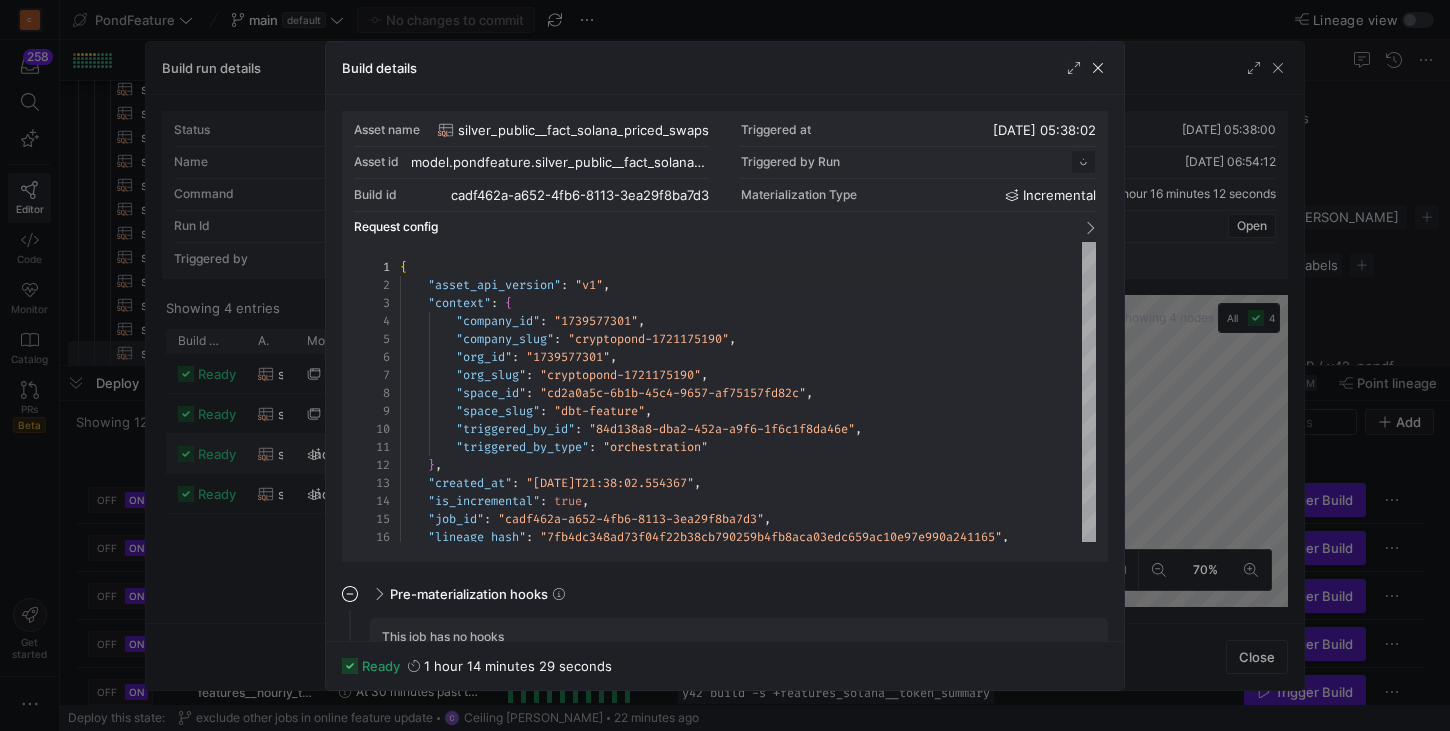 scroll, scrollTop: 180, scrollLeft: 0, axis: vertical 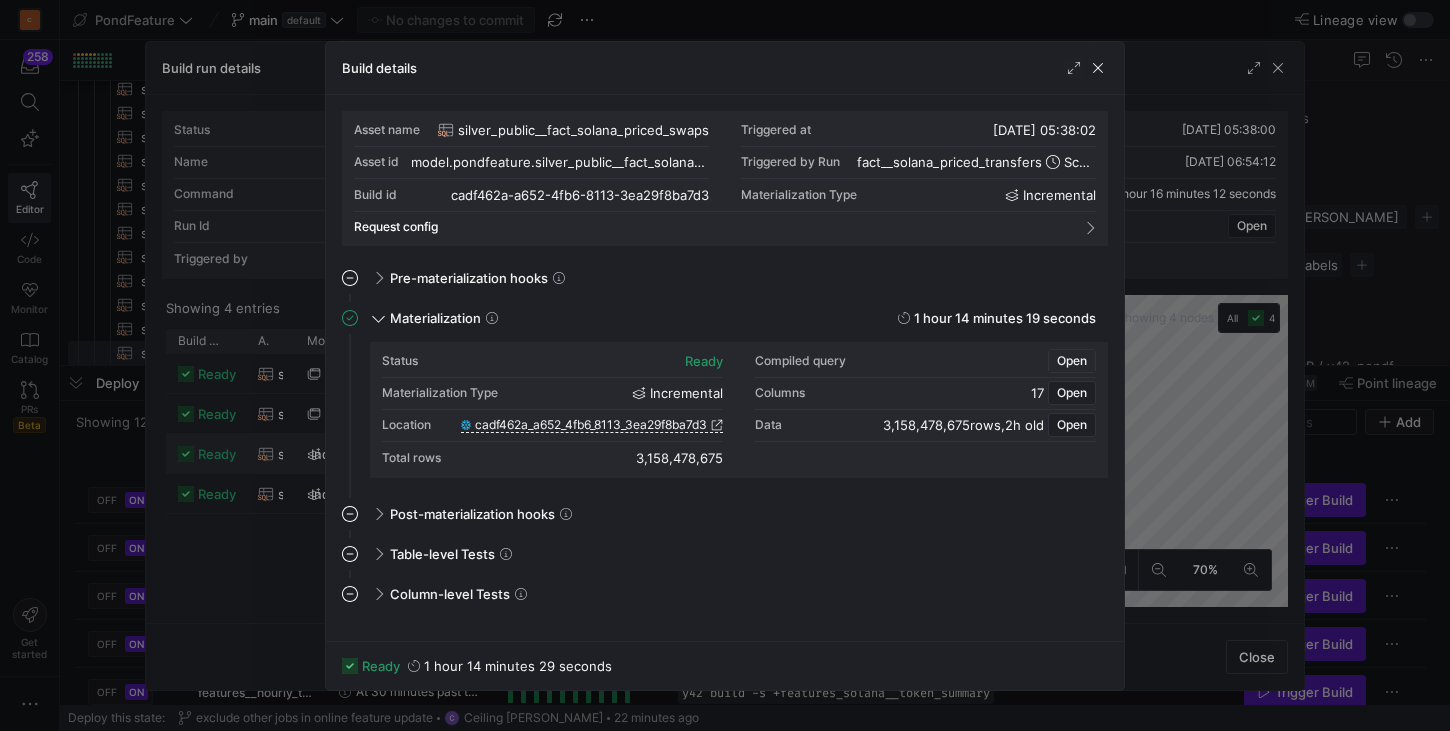 click on "Open" at bounding box center [1072, 361] 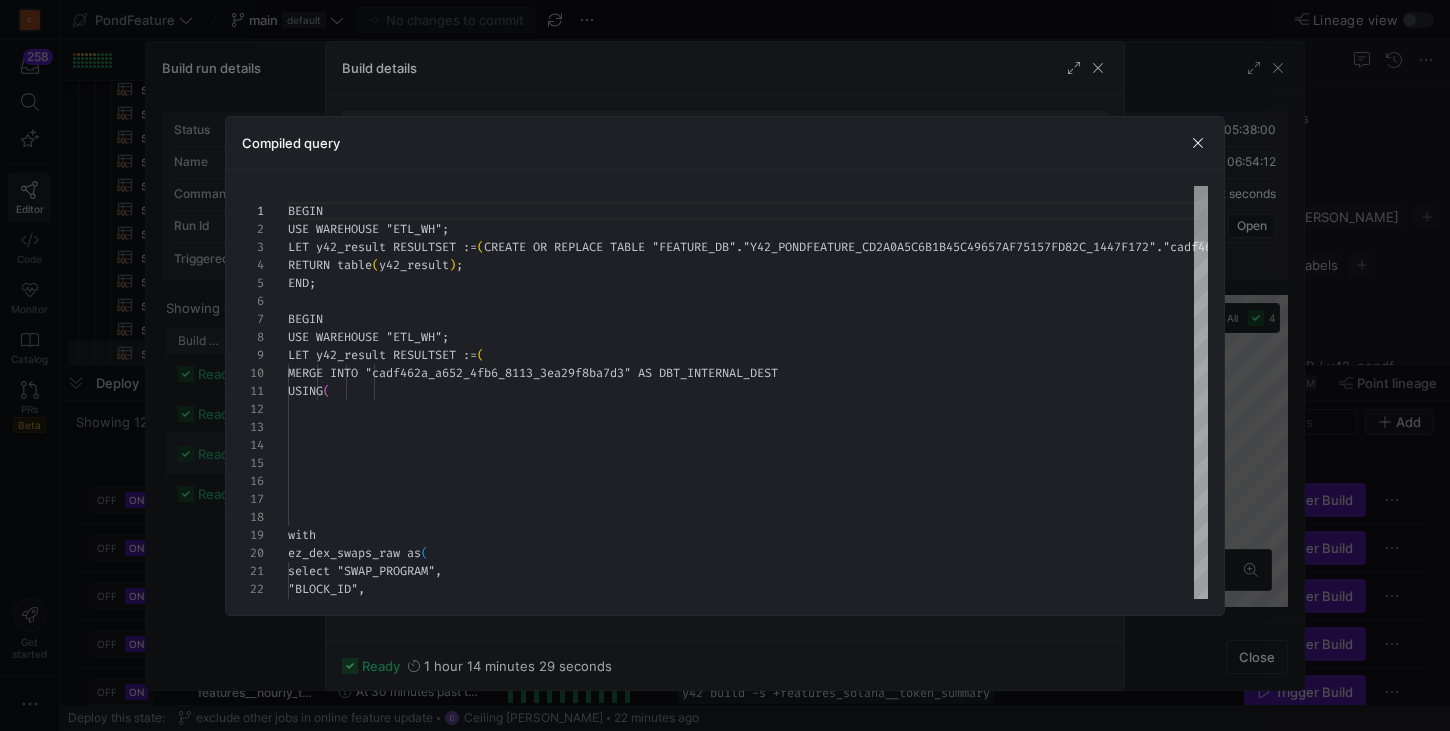 scroll, scrollTop: 180, scrollLeft: 0, axis: vertical 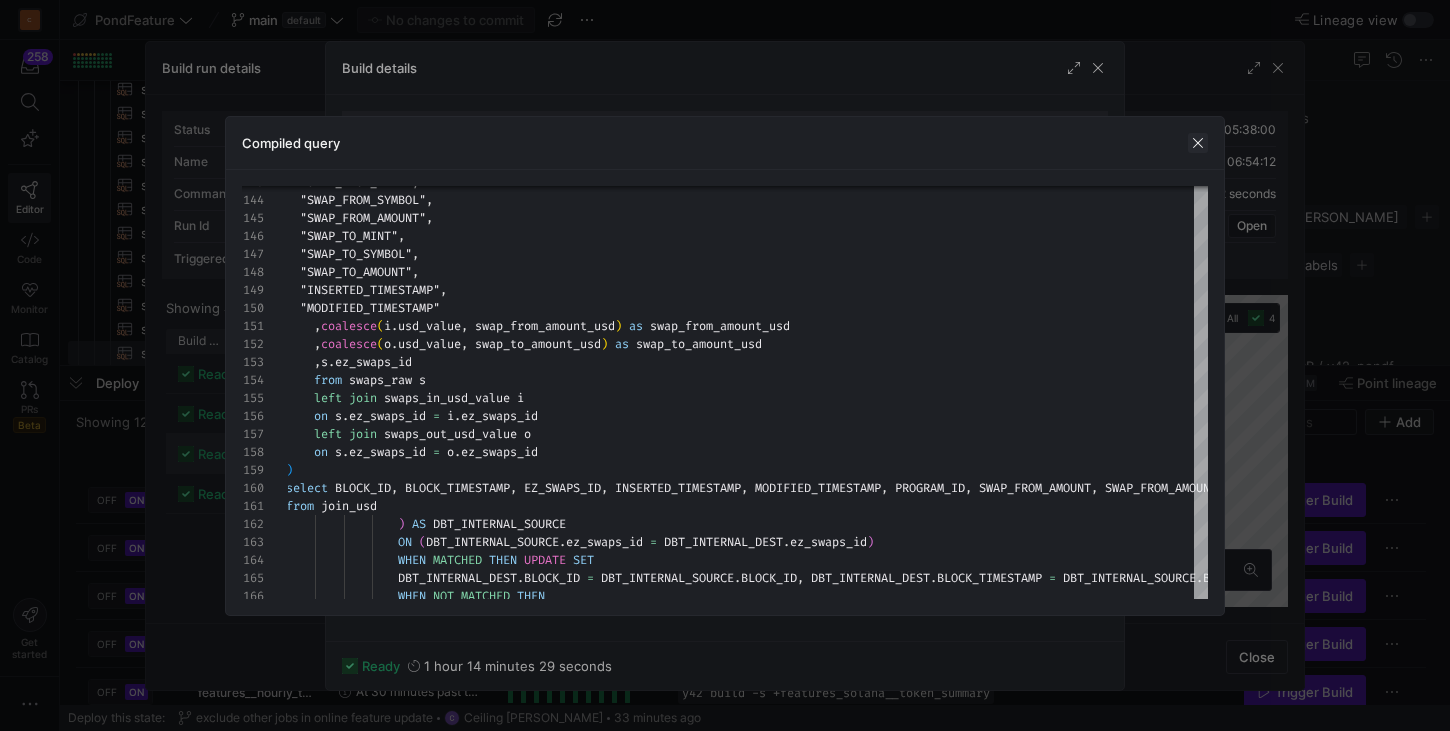 click at bounding box center [1198, 143] 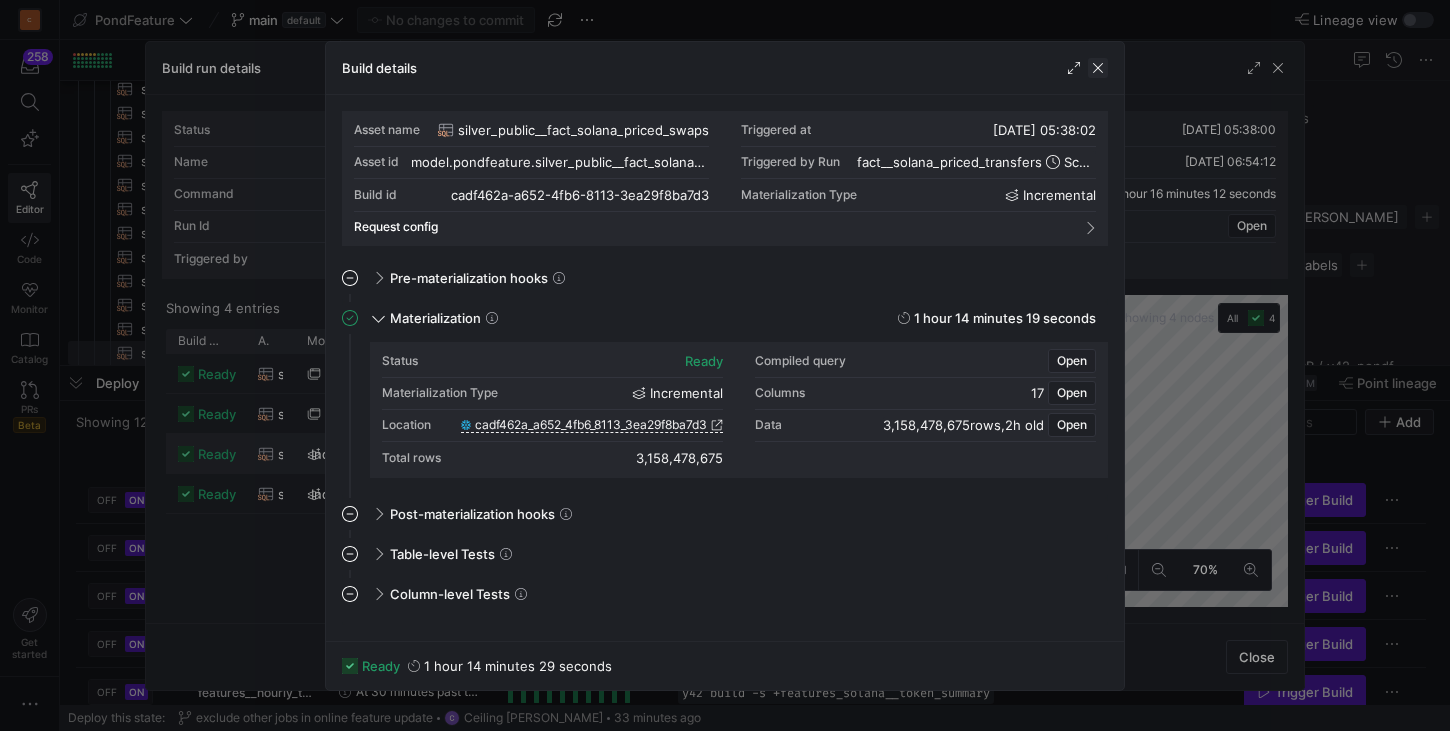 click 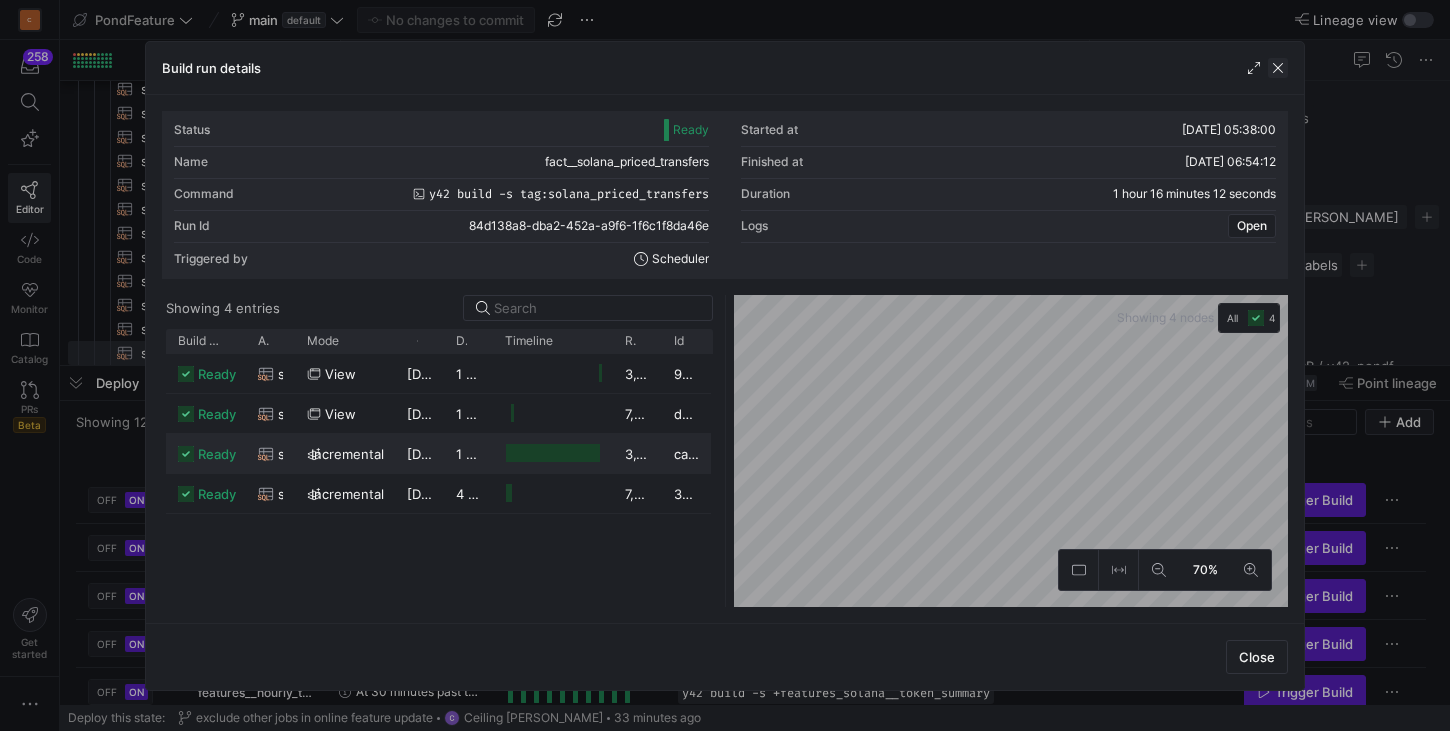 click 